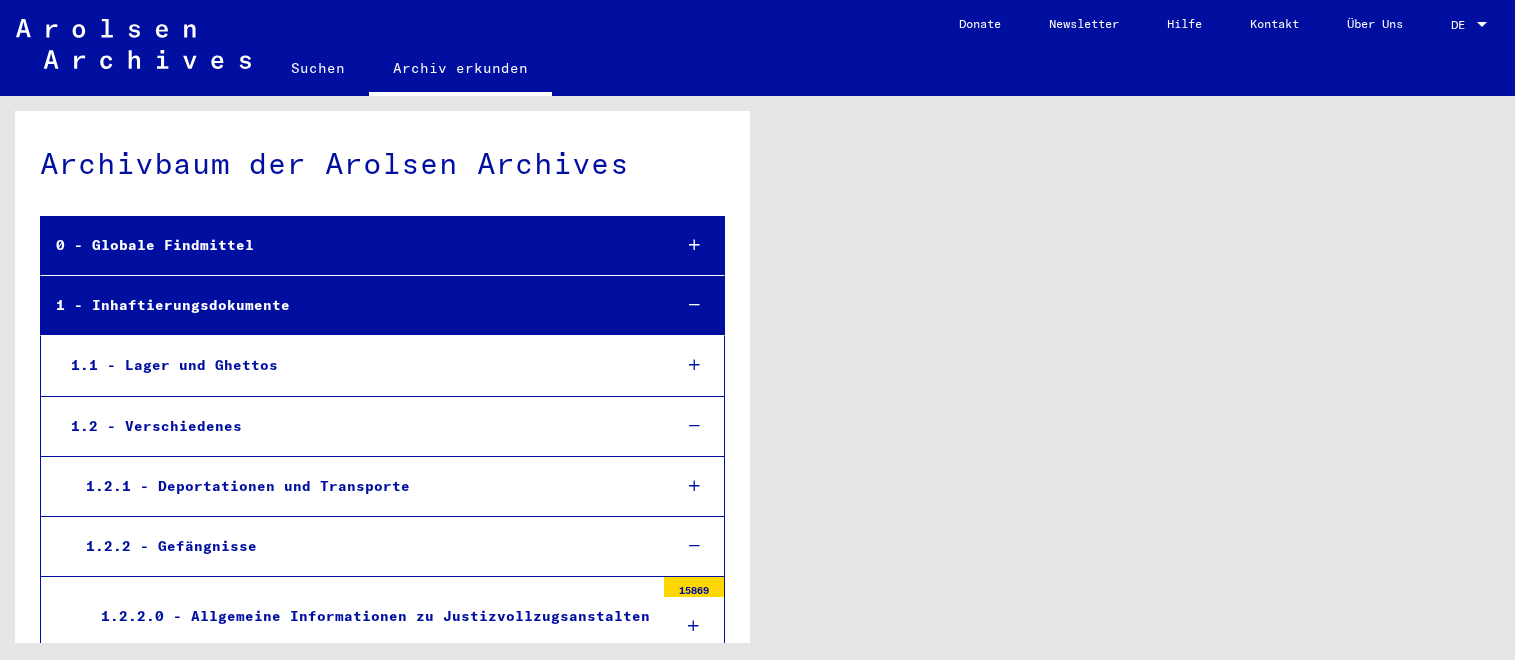 scroll, scrollTop: 0, scrollLeft: 0, axis: both 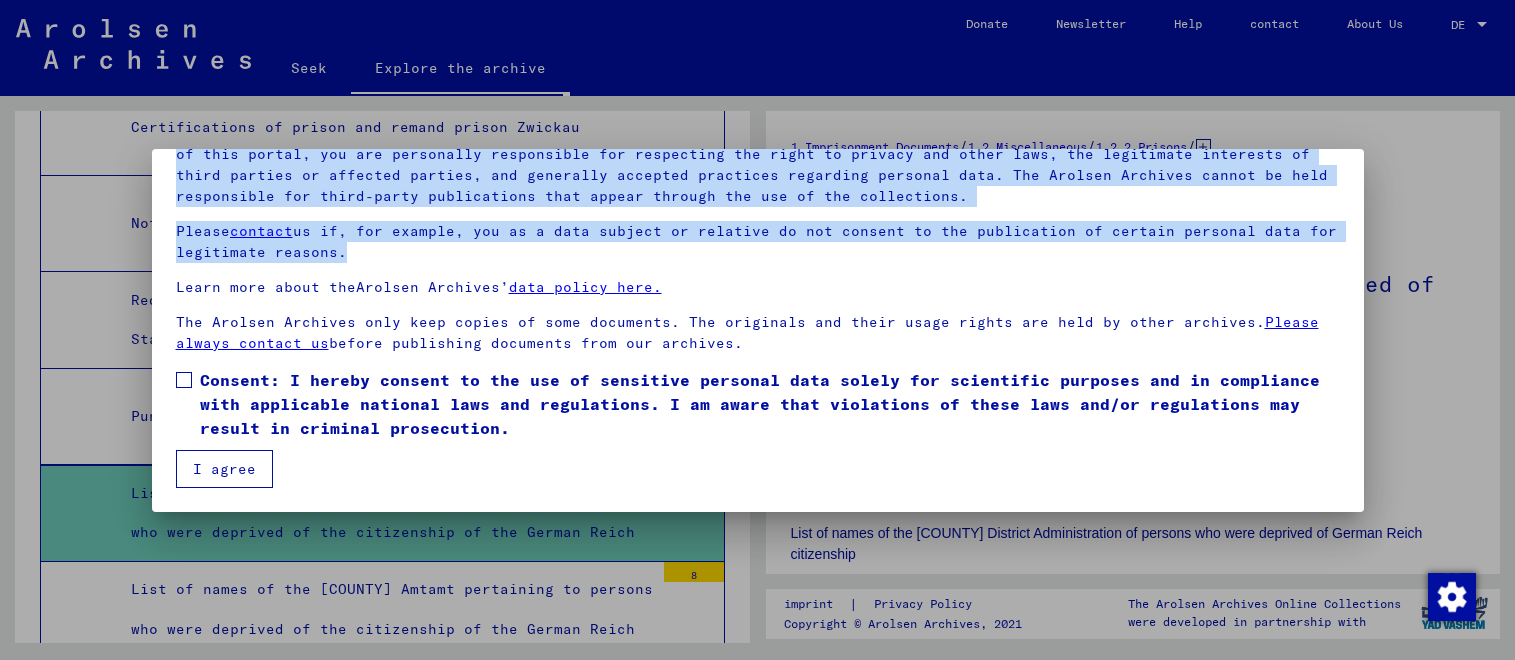 drag, startPoint x: 1325, startPoint y: 444, endPoint x: 1322, endPoint y: 521, distance: 77.05842 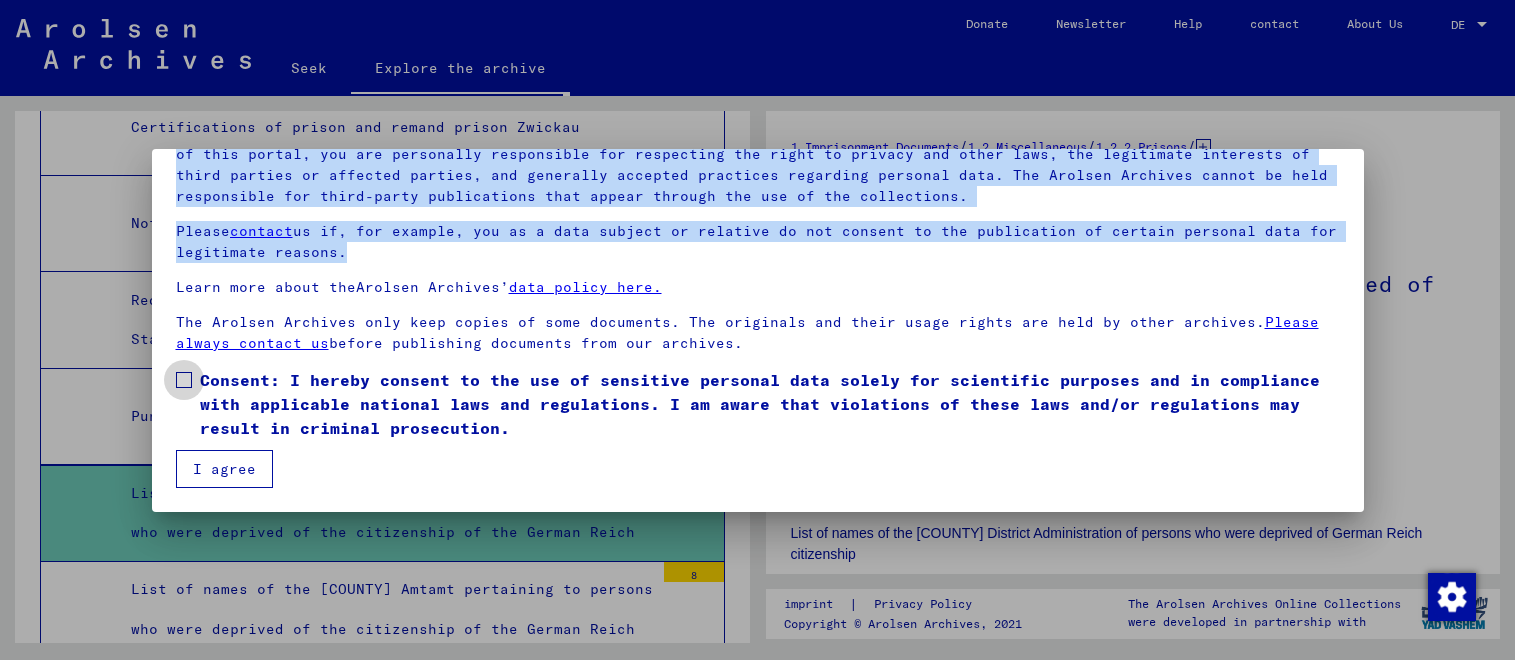 click on "Consent: I hereby consent to the use of sensitive personal data solely for scientific purposes and in compliance with applicable national laws and regulations. I am aware that violations of these laws and/or regulations may result in criminal prosecution." at bounding box center (758, 404) 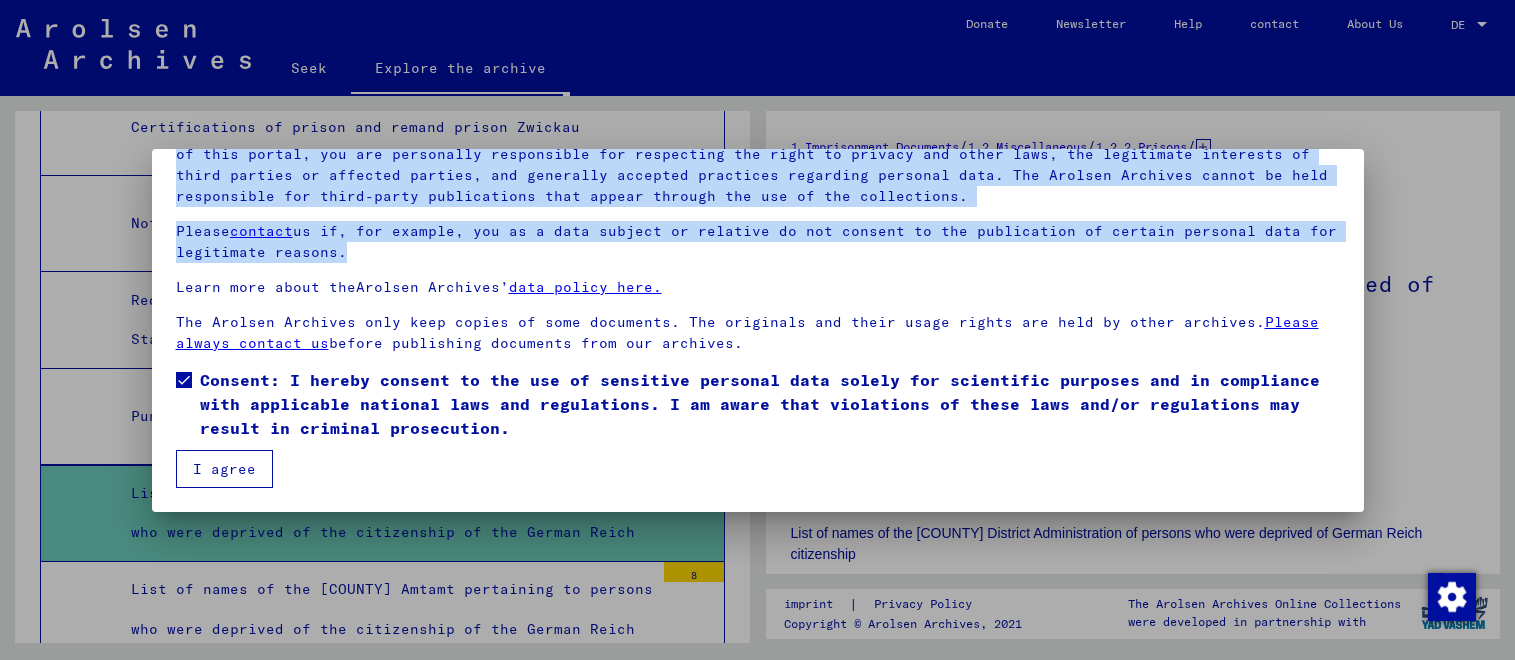 click on "I agree" at bounding box center [224, 469] 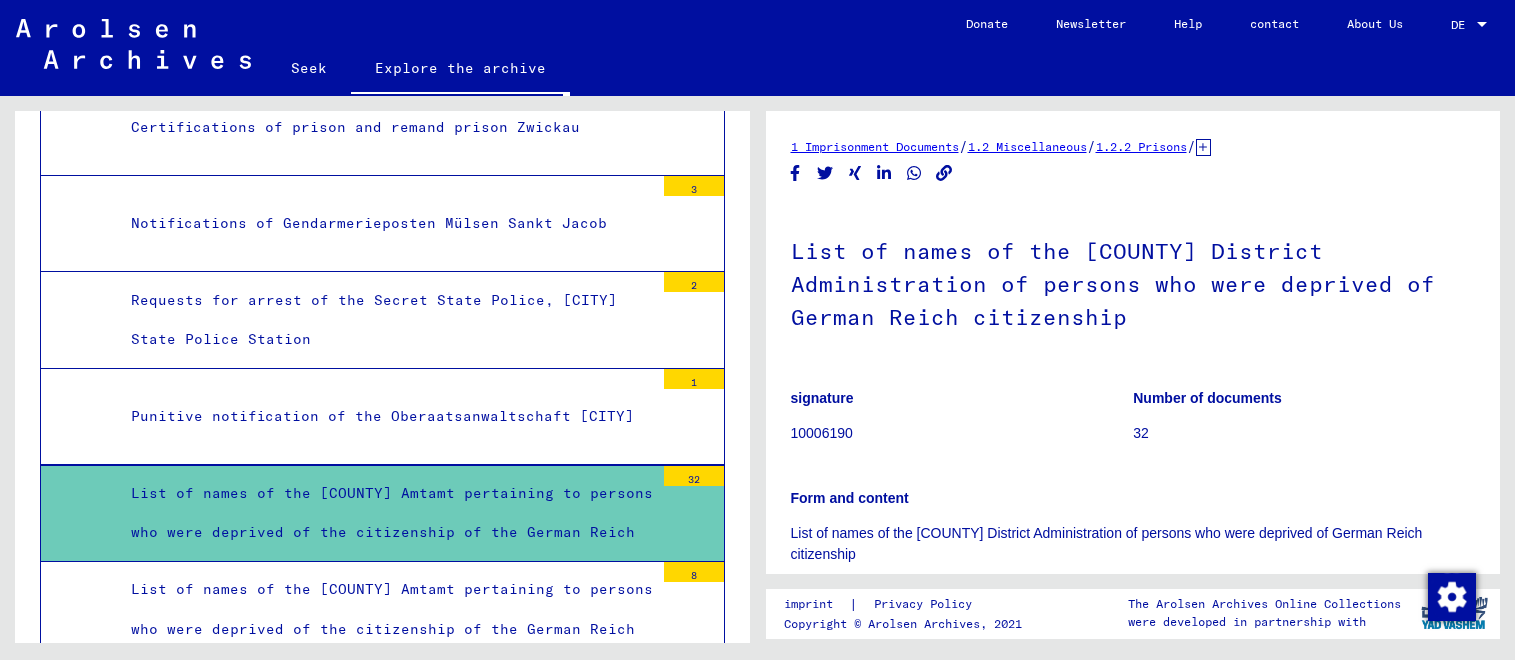click on "1 Imprisonment Documents / 1.2 Miscellaneous / 1.2.2 Prisons / 1.2.2.1 List material group PP / [STATE] (country) / List of names of the [COUNTY] District Administration of persons who were deprived of German Reich citizenship signature 10006190 Number of documents 32 Form and content List of names of the [COUNTY] District Administration of persons who were deprived of German Reich citizenship Submitting body [CITY], District Archives Show all metadata 1 – 30 of 32 * of 2 DocID: 12055351 DocID: 12055352 DocID: 12055353 DocID: 12055354 DocID: 12055355 DocID: 12055356 DocID: 12055357 DocID: 12055358 DocID: 12055359 DocID: 12055360 DocID: 12055361 DocID: 12055362 DocID: 12055363 DocID: 12055364 DocID: 12055365 DocID: 12055366 DocID: 12055367 DocID: 12055368 DocID: 12055369 DocID: 12055370 DocID: 12055371 DocID: 12055372 DocID: 12055373 DocID: 12055374 DocID: 12055375 DocID: 12055376 DocID: 12055377 DocID: 12055378 DocID: 12055379 DocID: 12055380 1 – 30 of 32 * of 2" 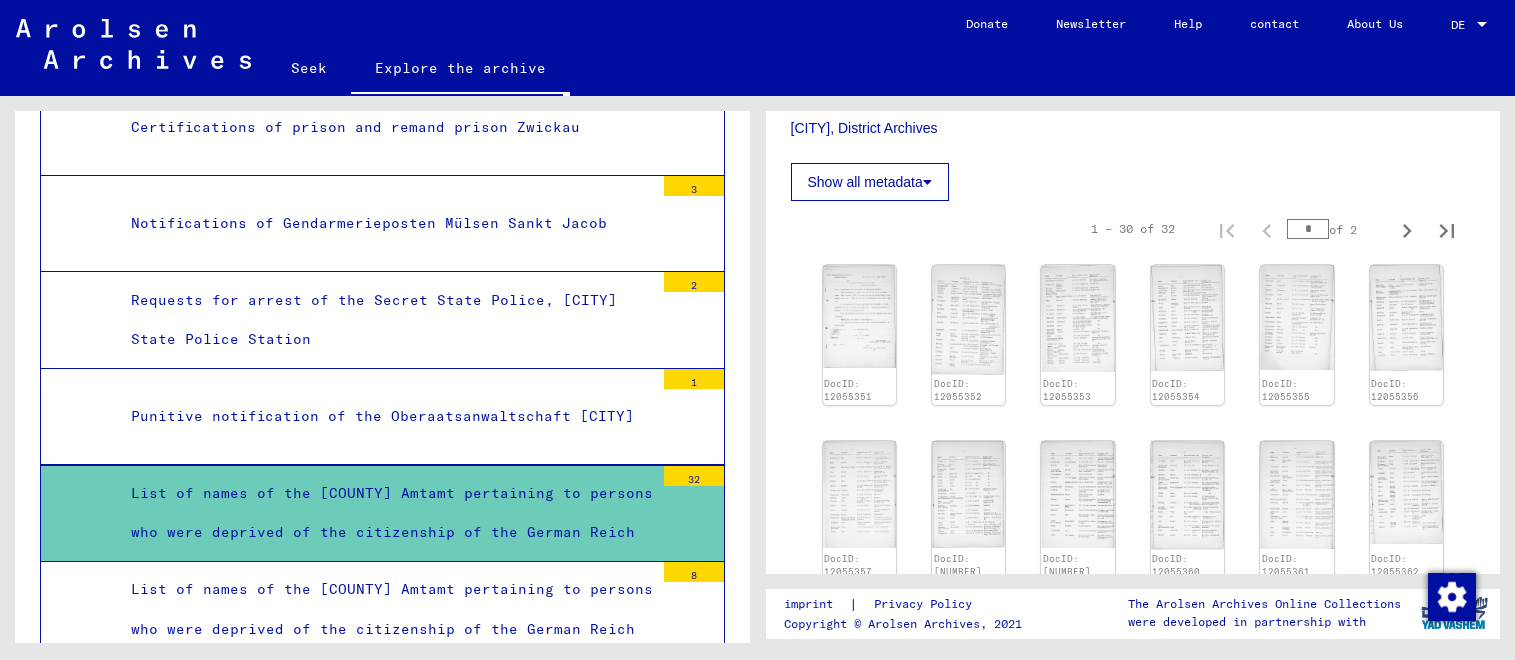 scroll, scrollTop: 560, scrollLeft: 0, axis: vertical 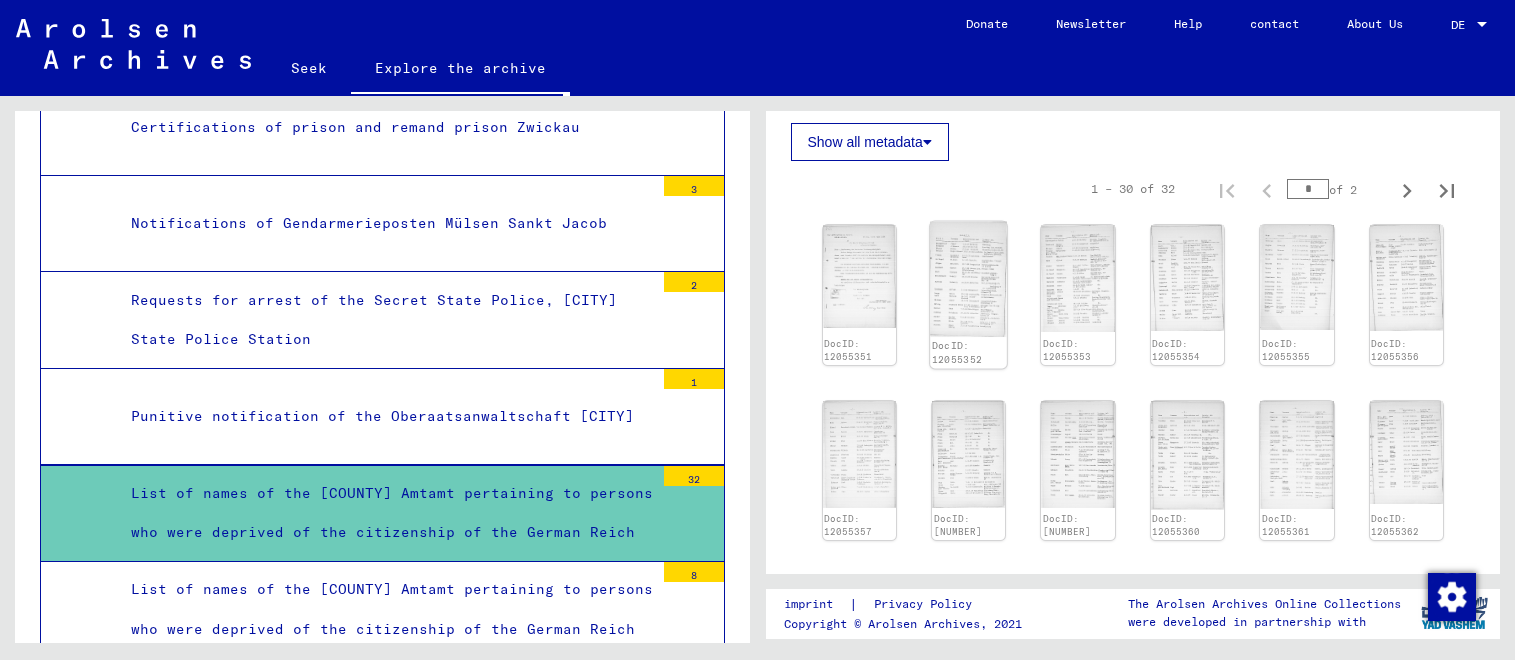 click 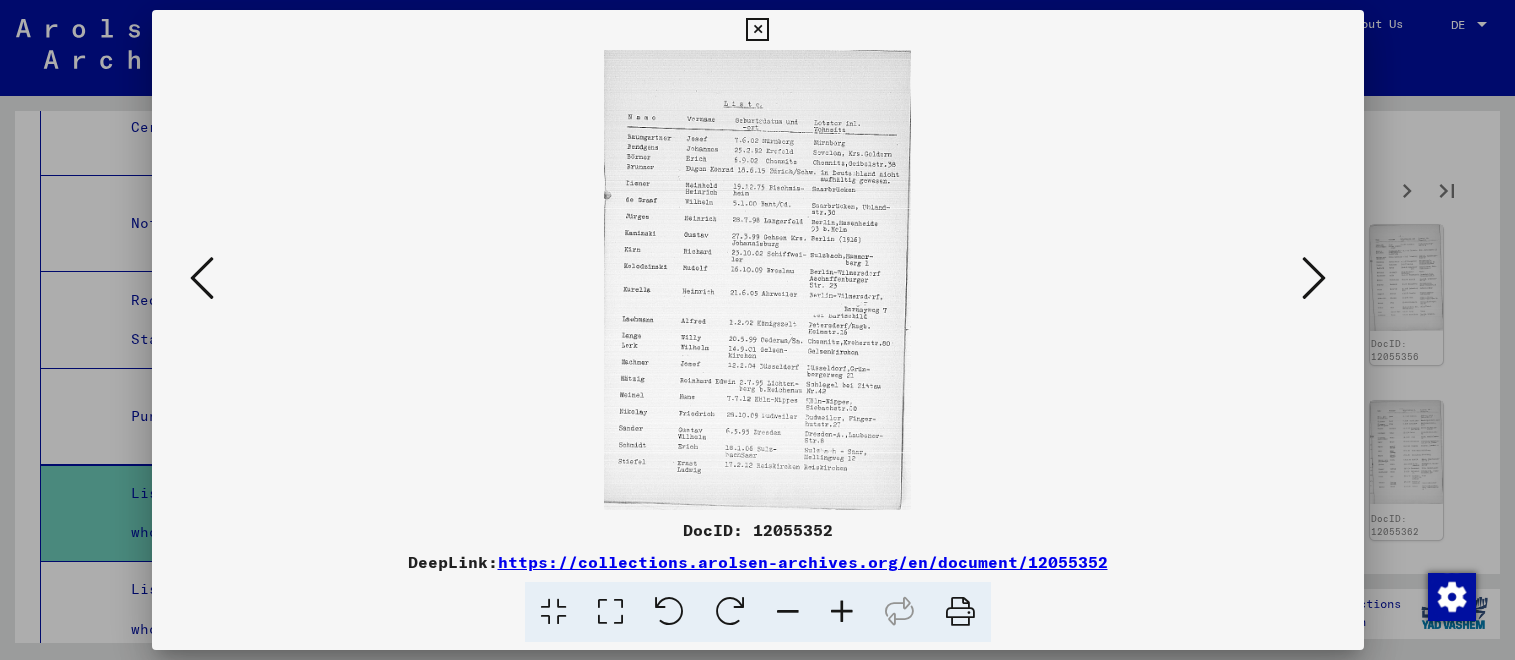 click at bounding box center [758, 280] 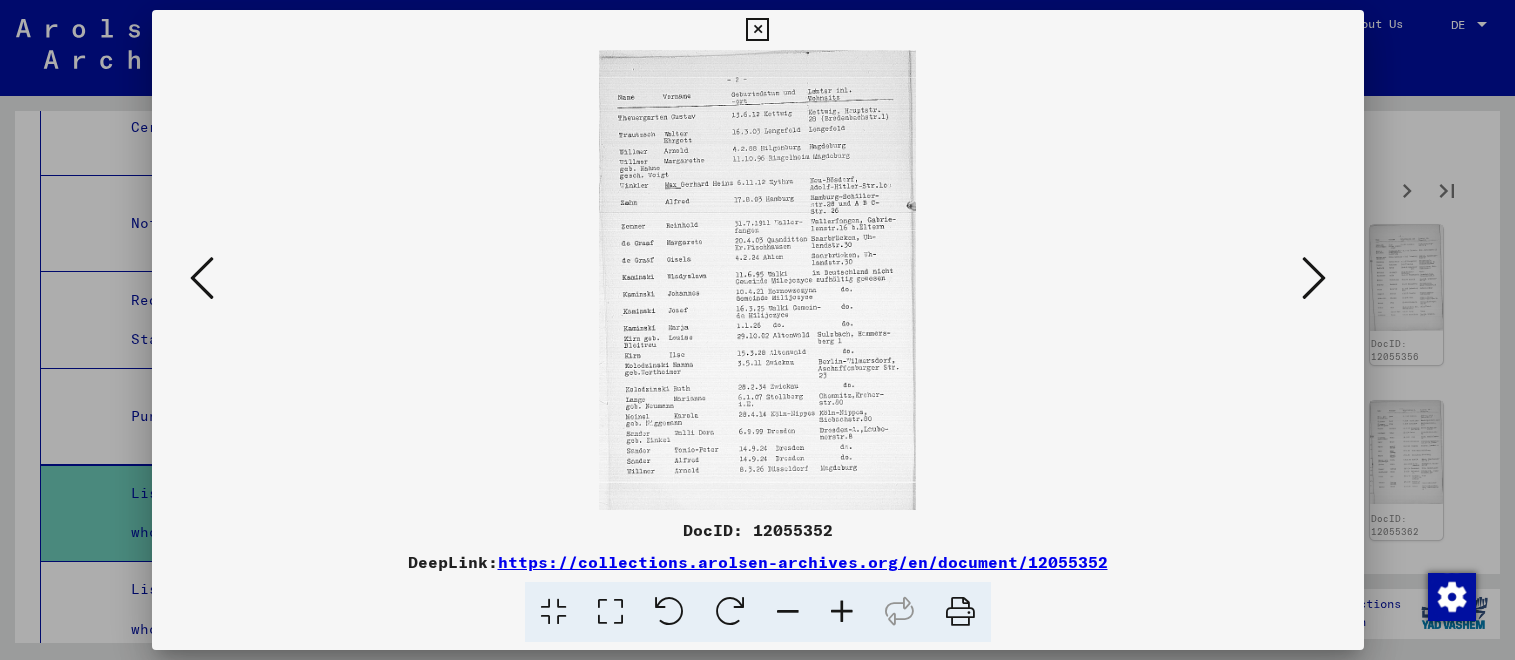 click at bounding box center (1314, 278) 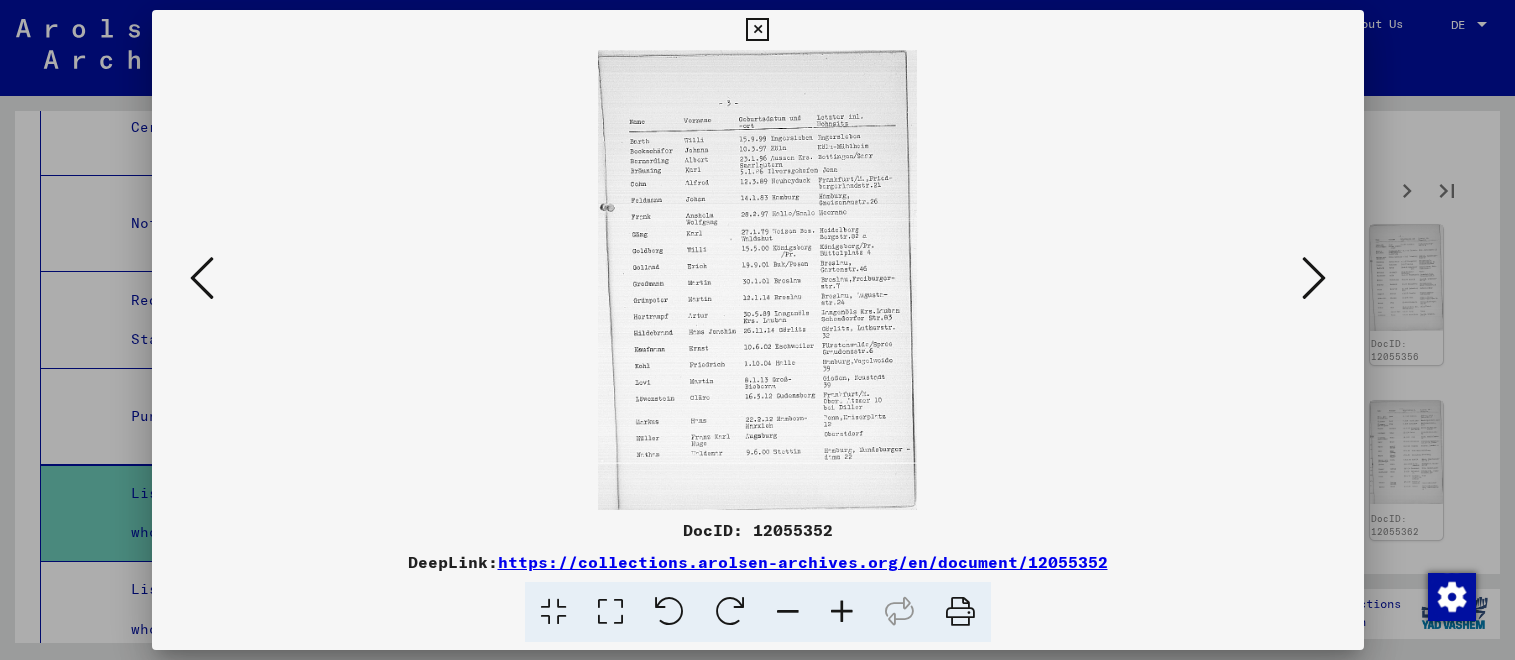click at bounding box center [1314, 278] 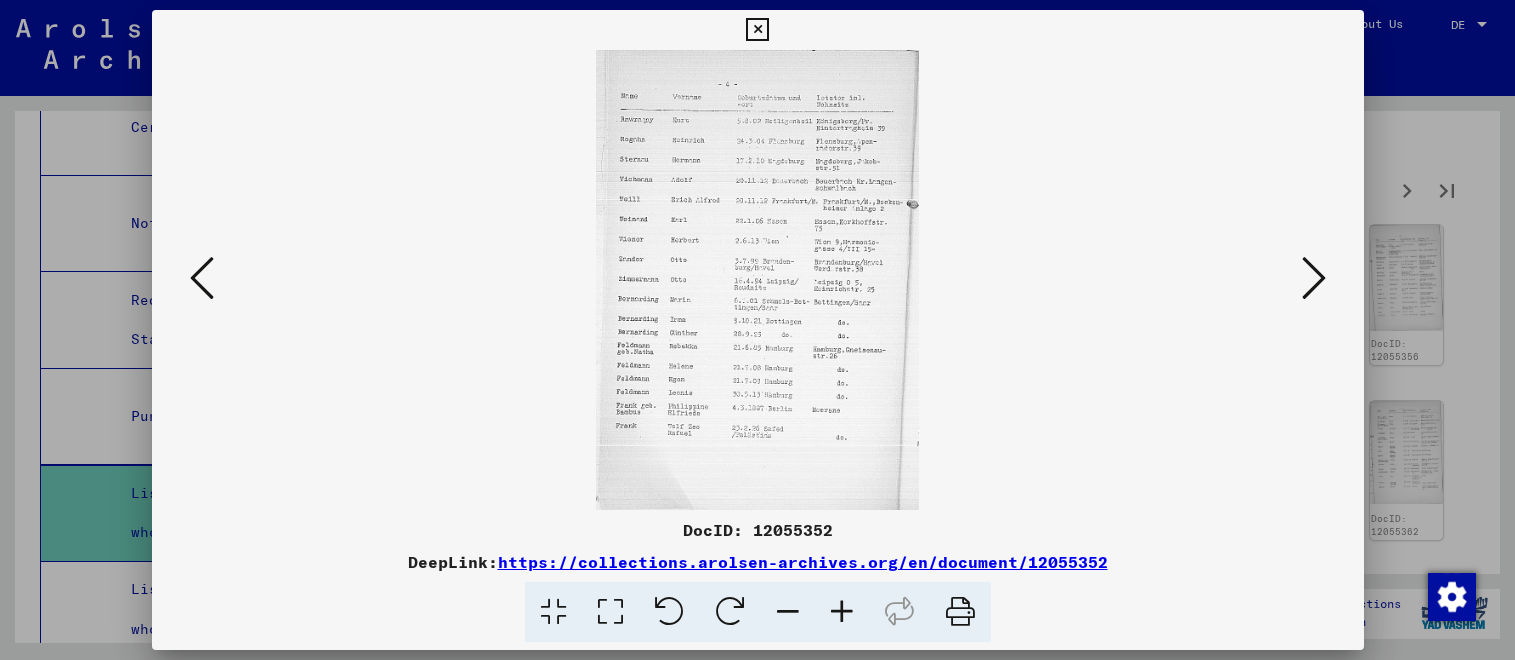 click at bounding box center [842, 612] 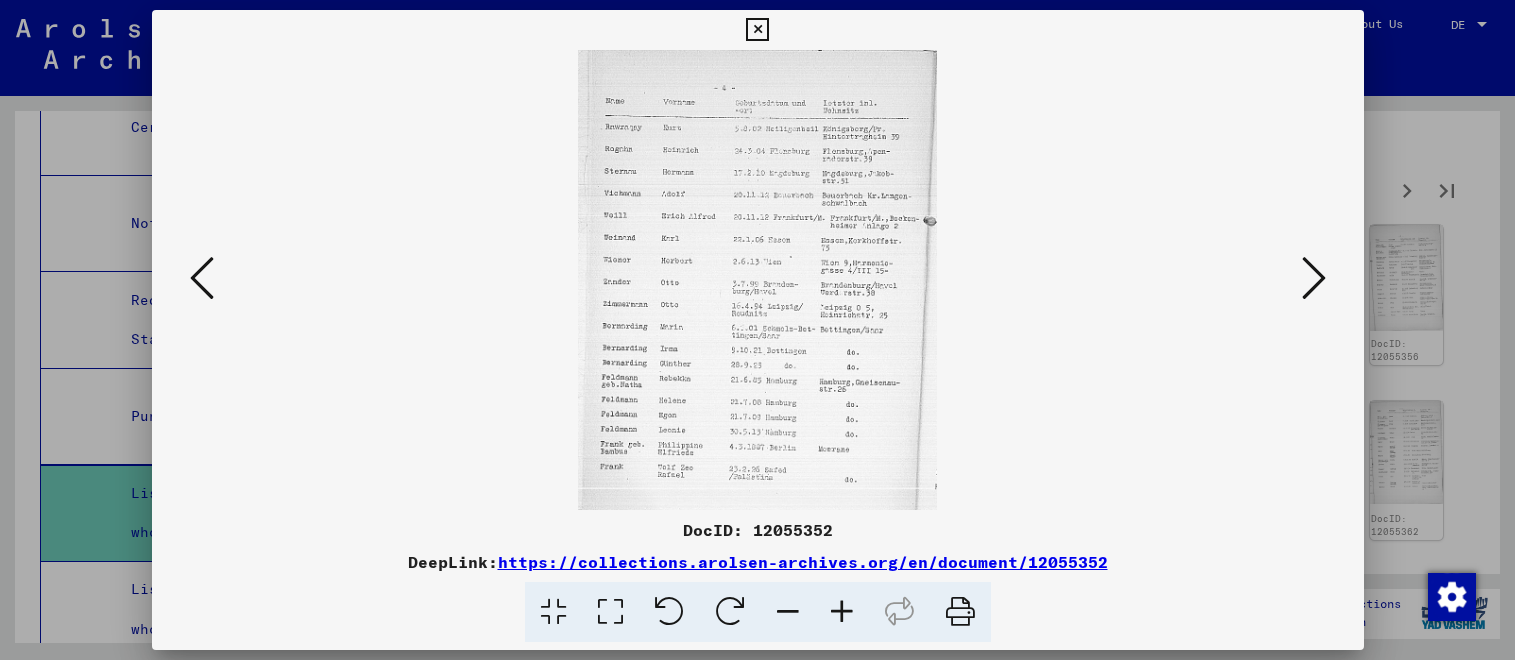 click at bounding box center (842, 612) 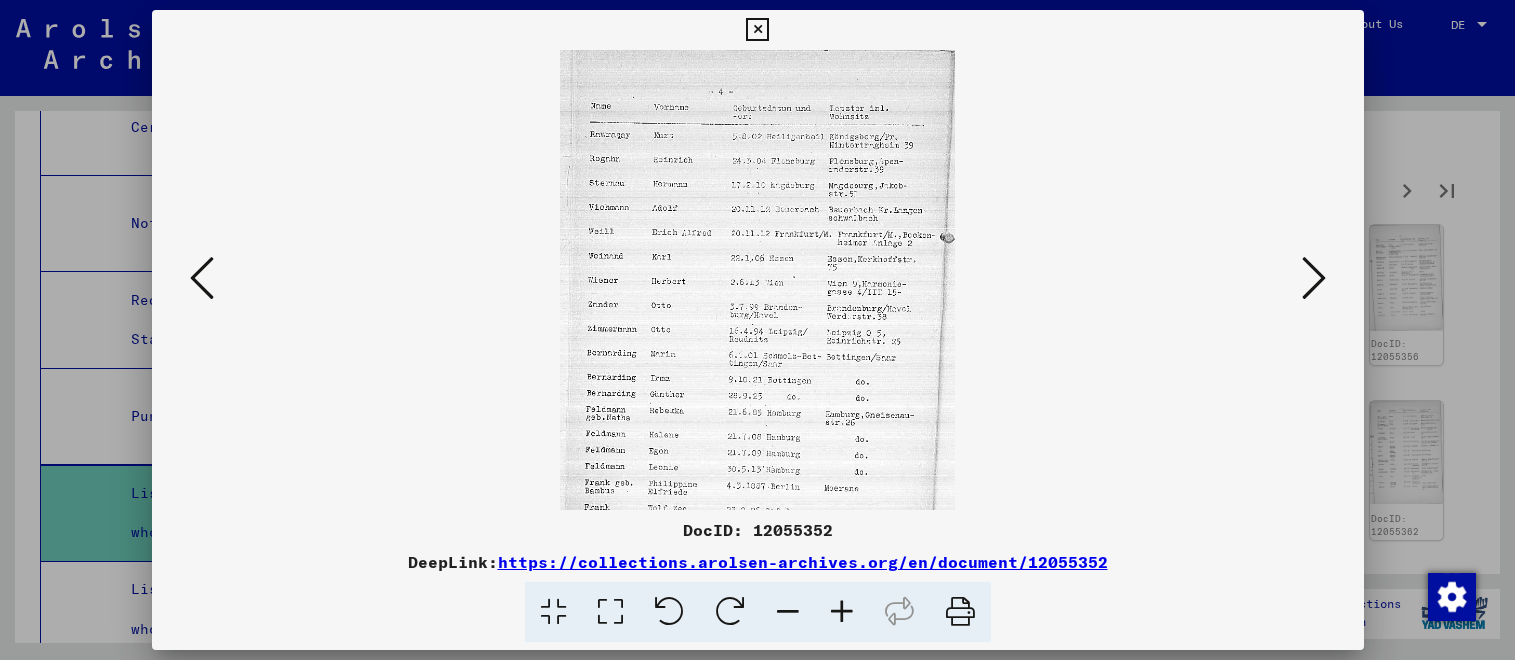 click at bounding box center [202, 278] 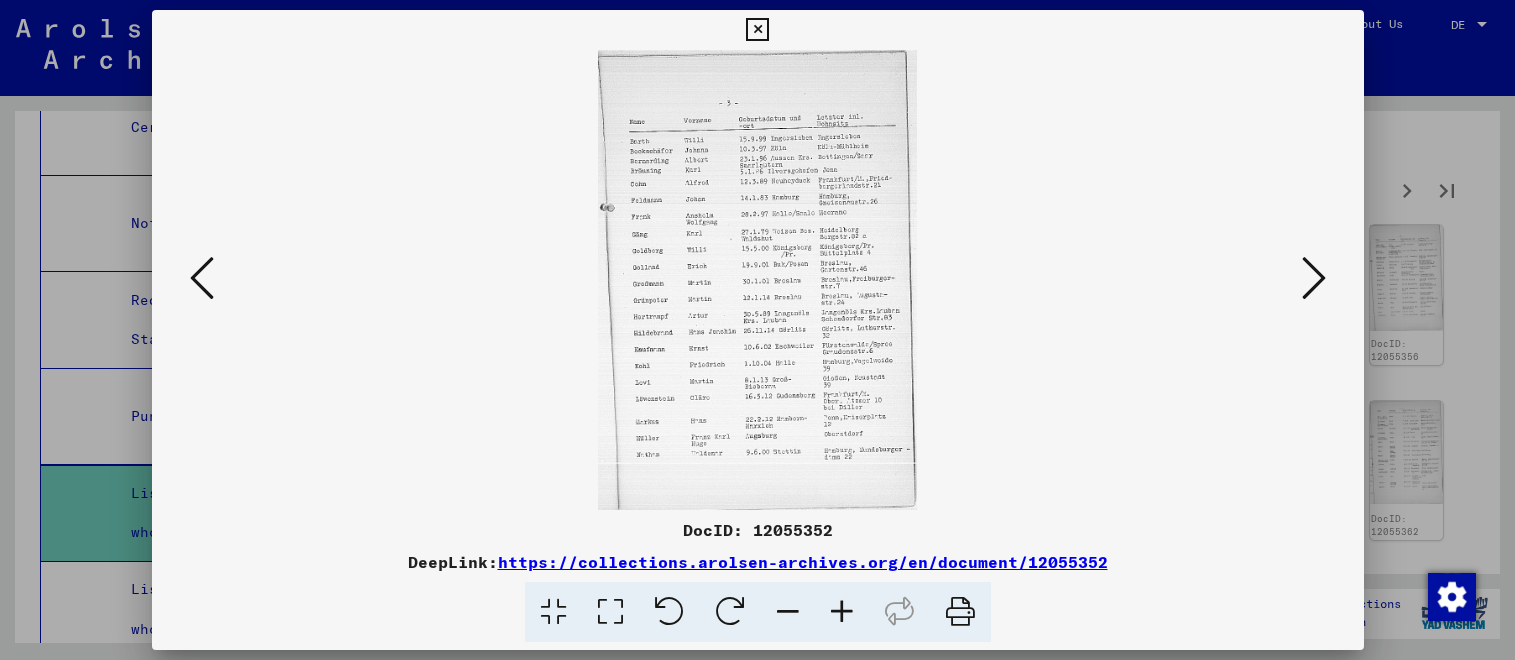 click at bounding box center [202, 278] 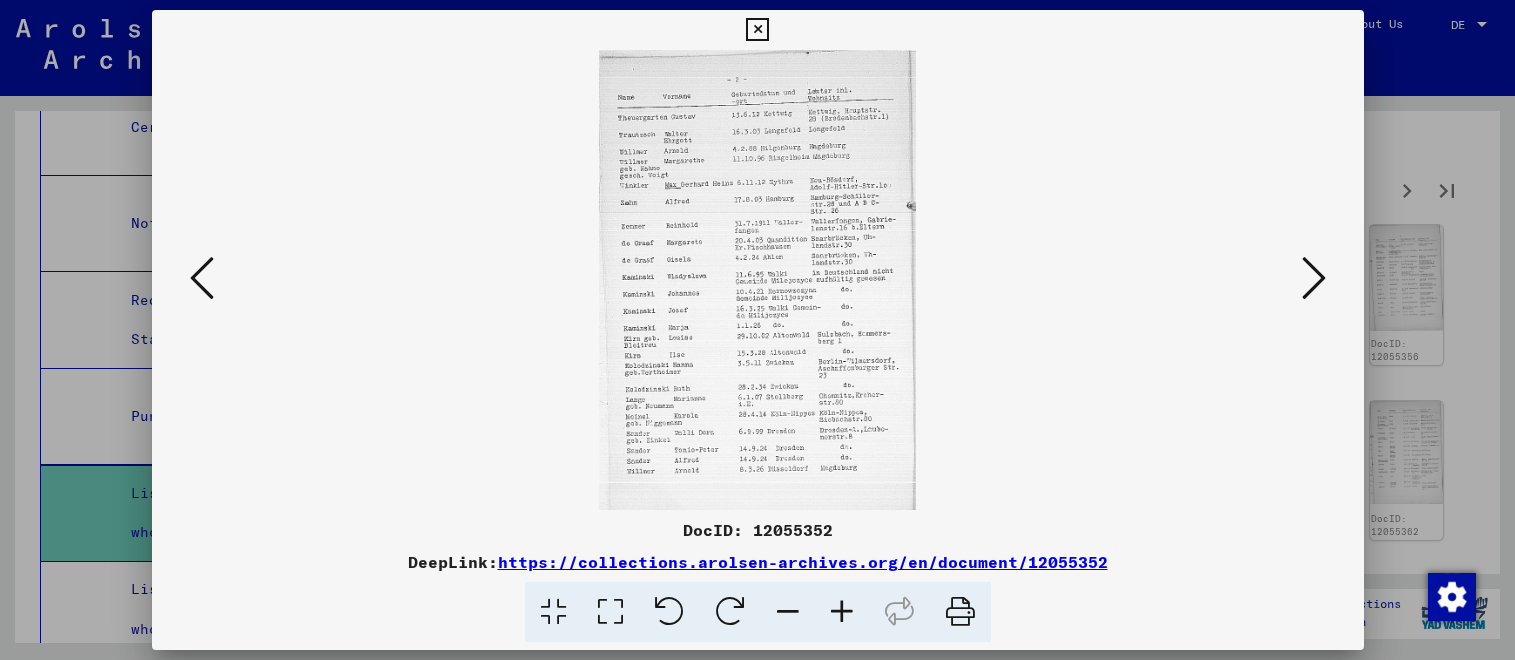 click at bounding box center (202, 278) 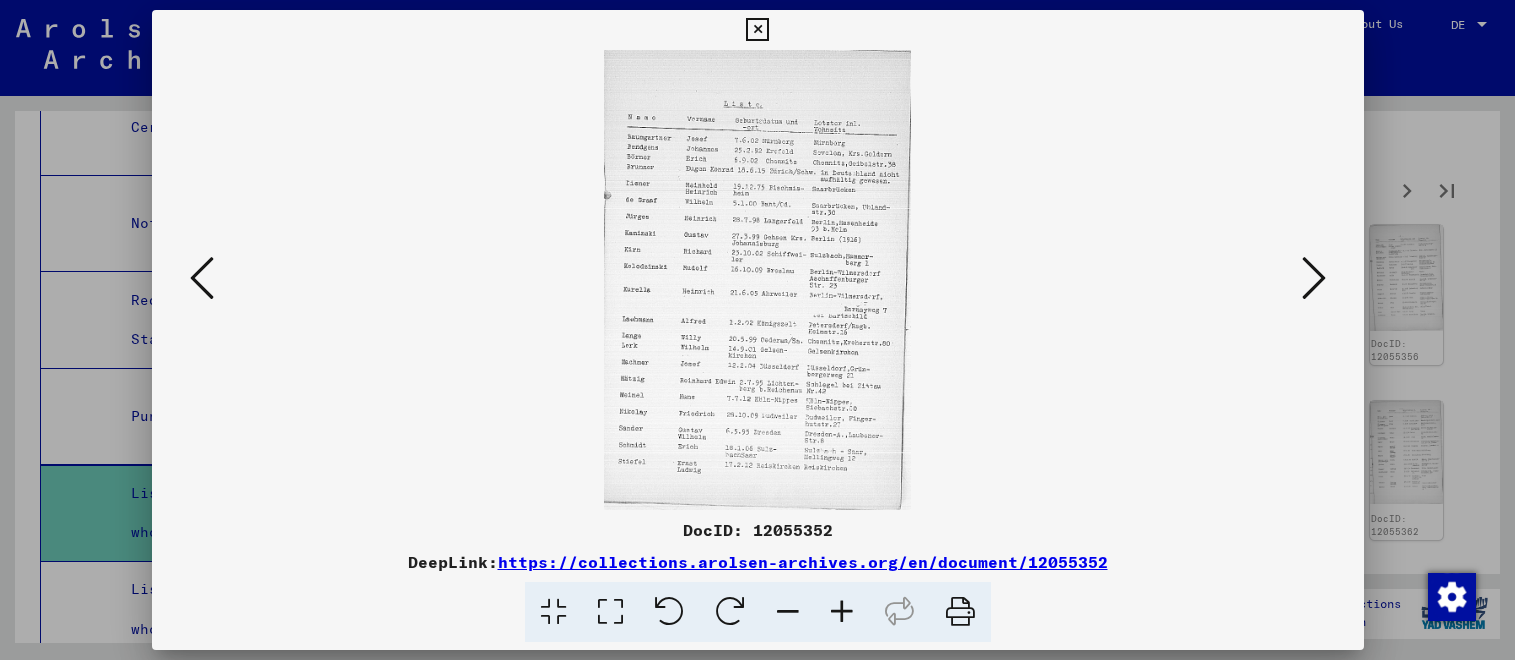 click at bounding box center (758, 280) 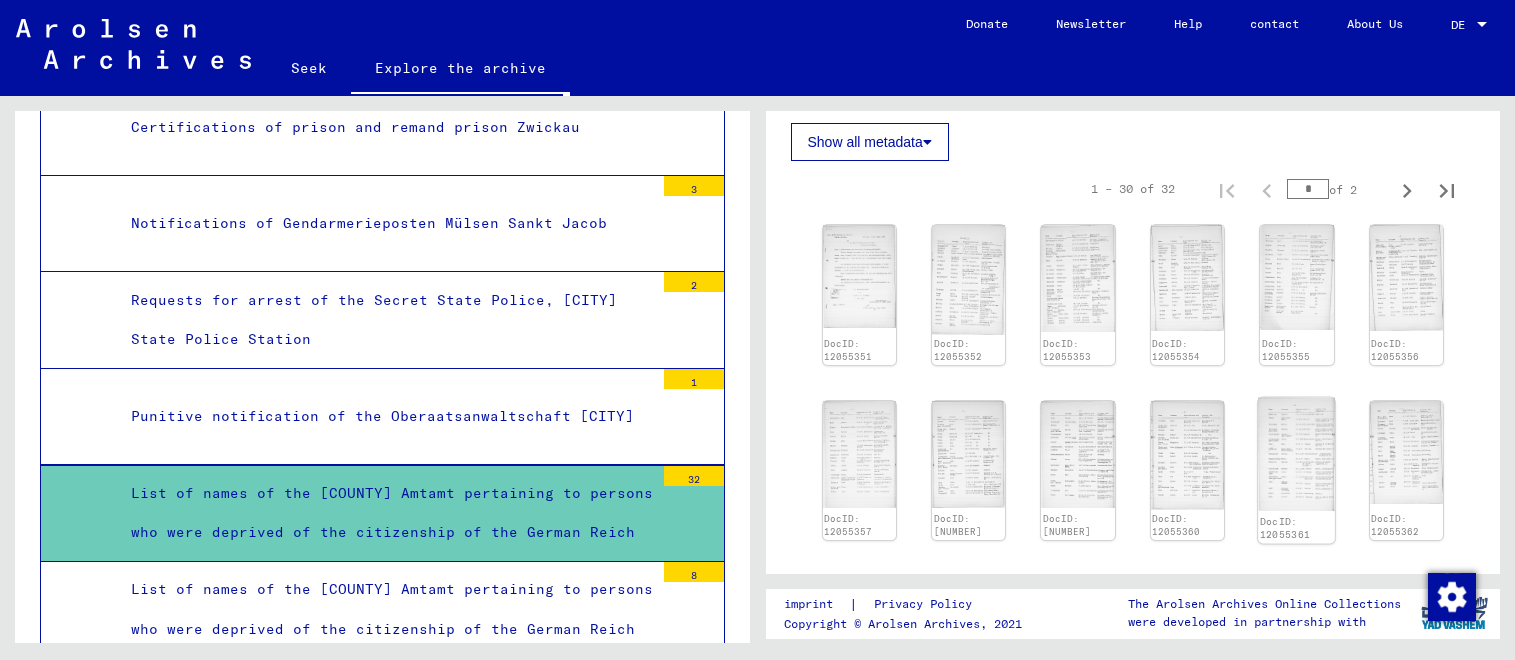 click 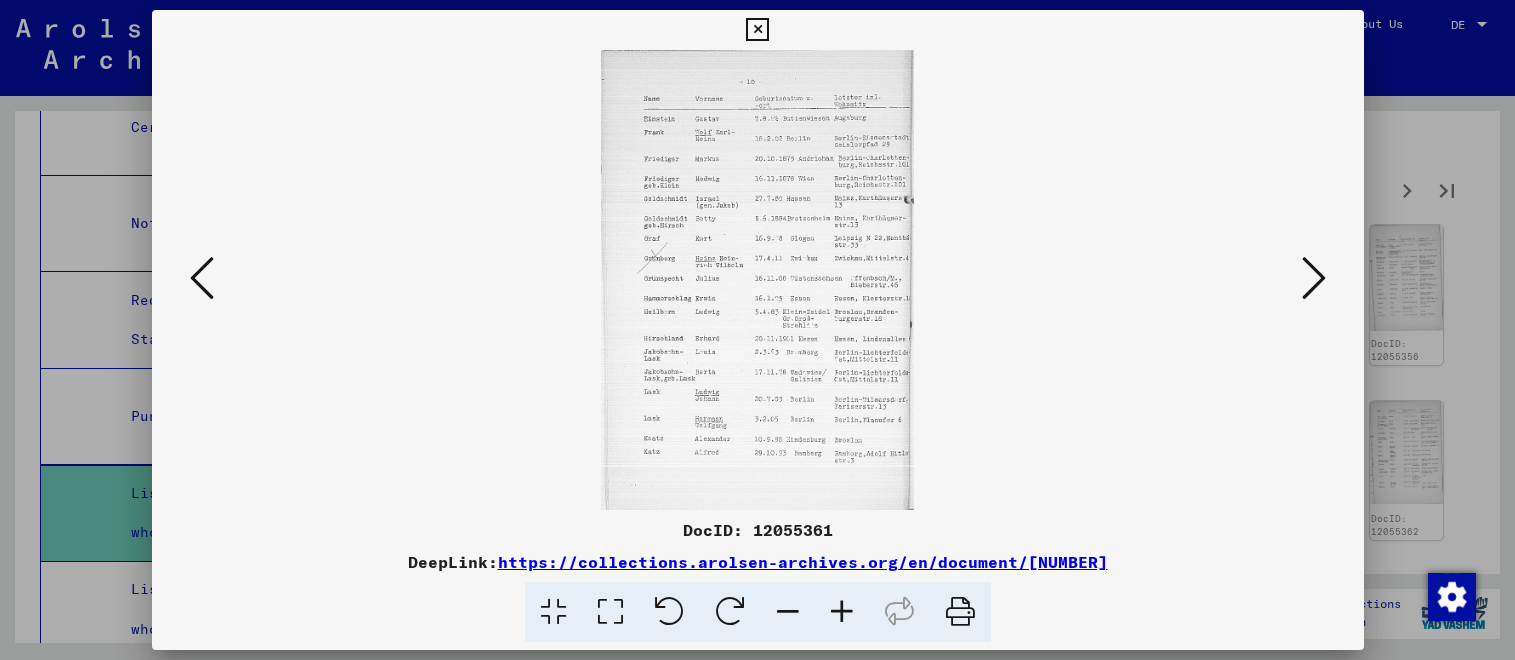click at bounding box center (1314, 278) 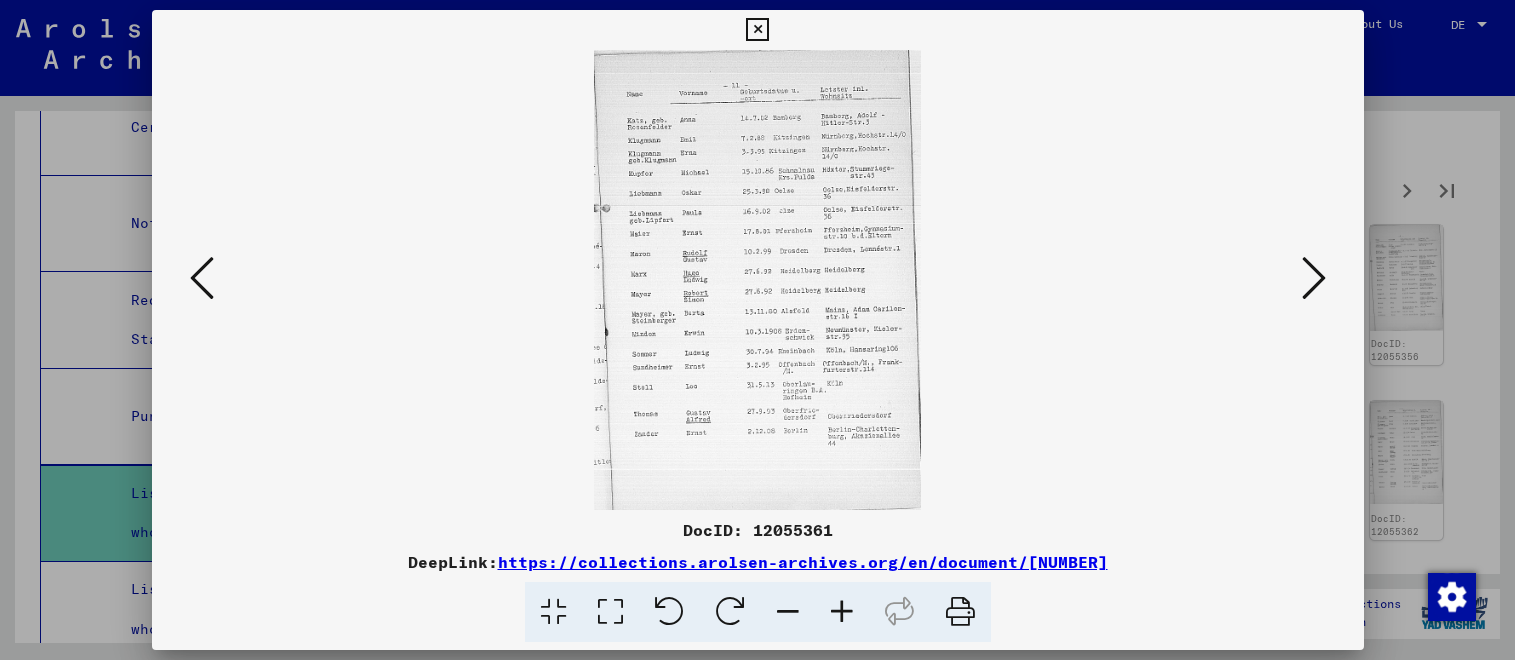 click at bounding box center (758, 280) 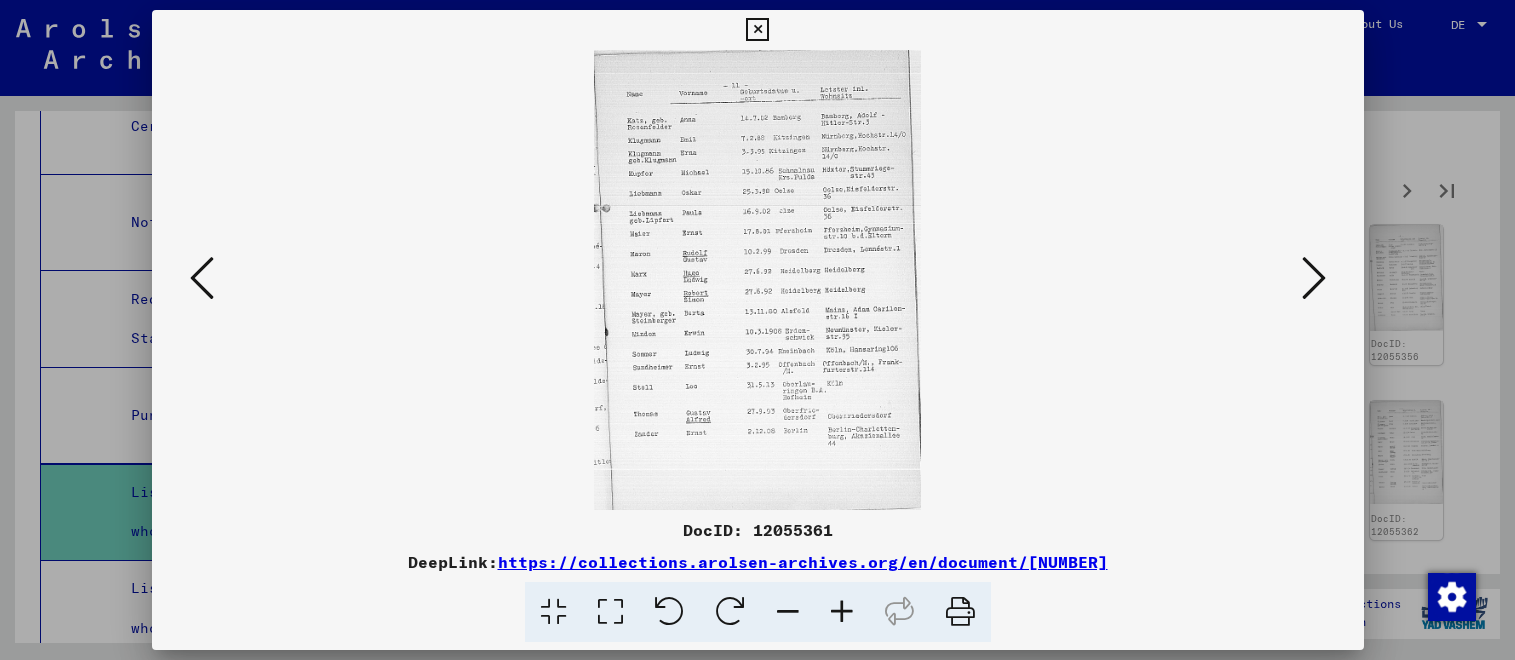 click at bounding box center (202, 278) 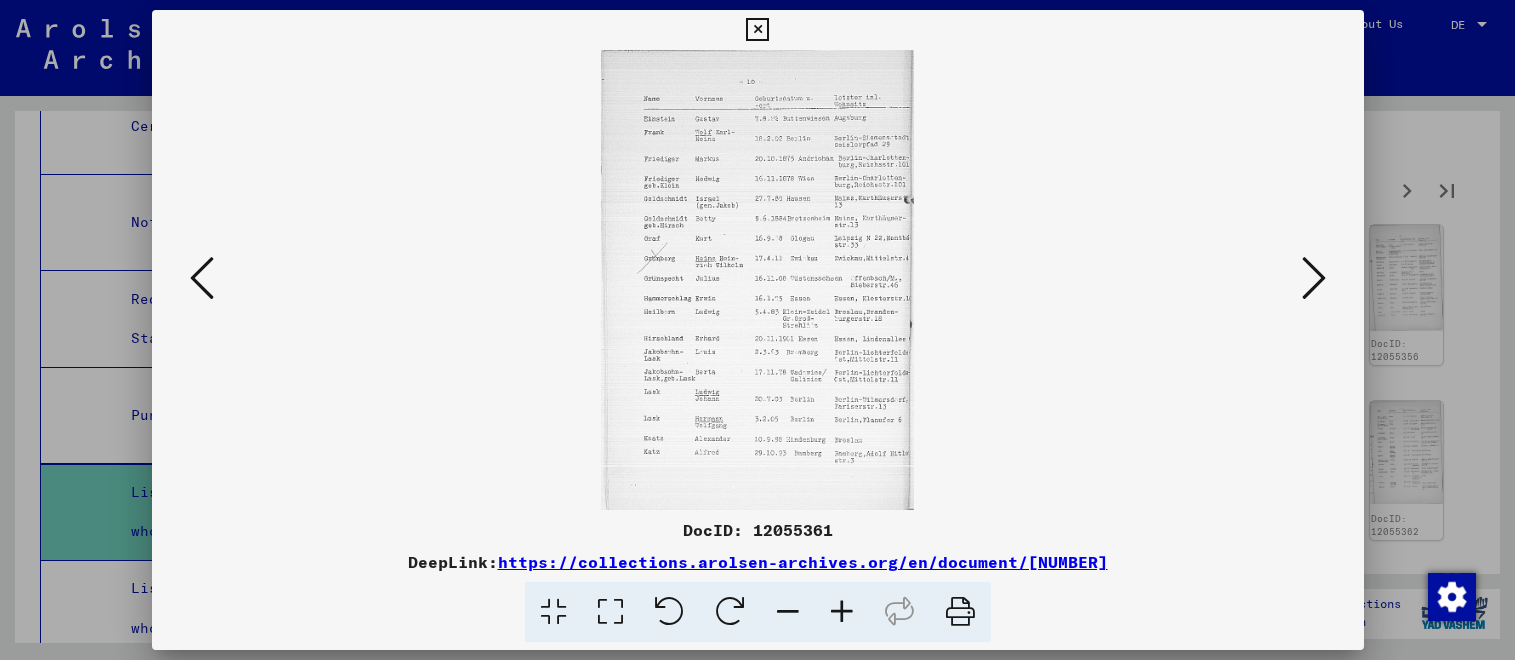 click at bounding box center [202, 278] 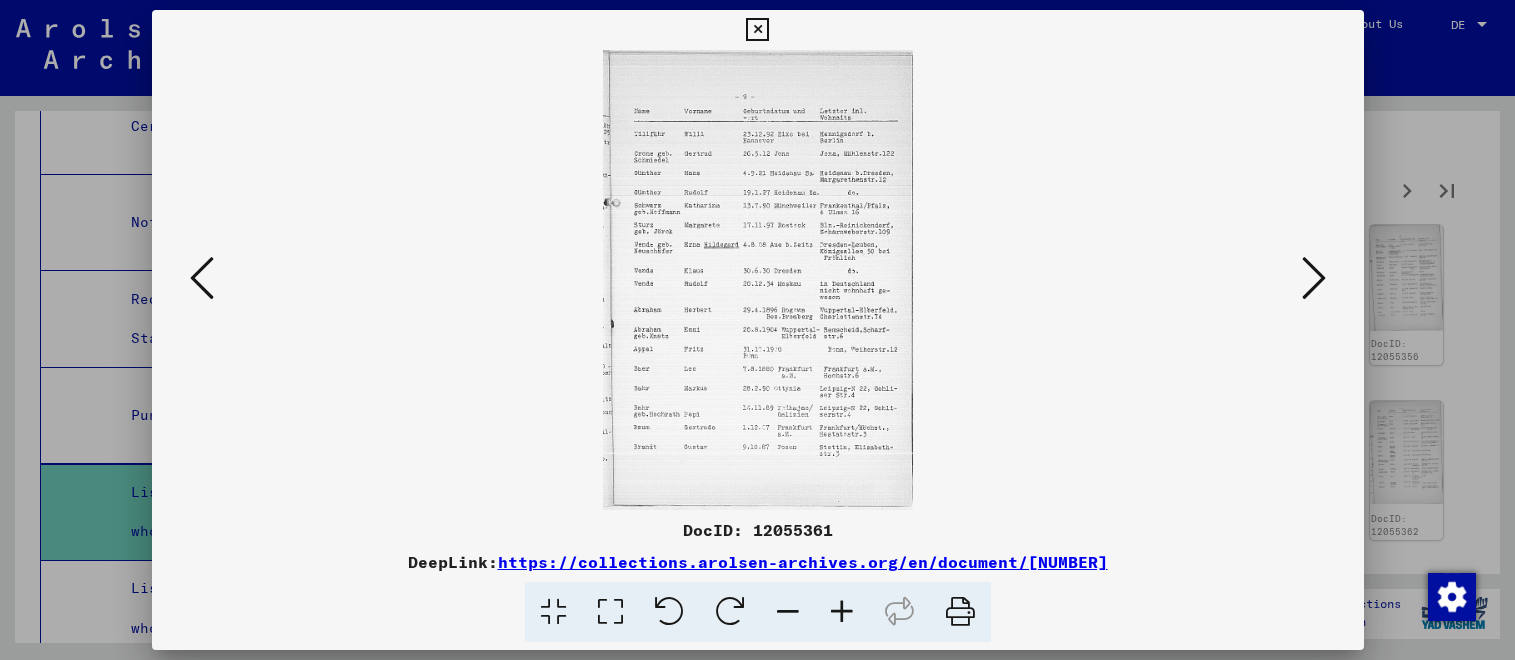 click at bounding box center (202, 278) 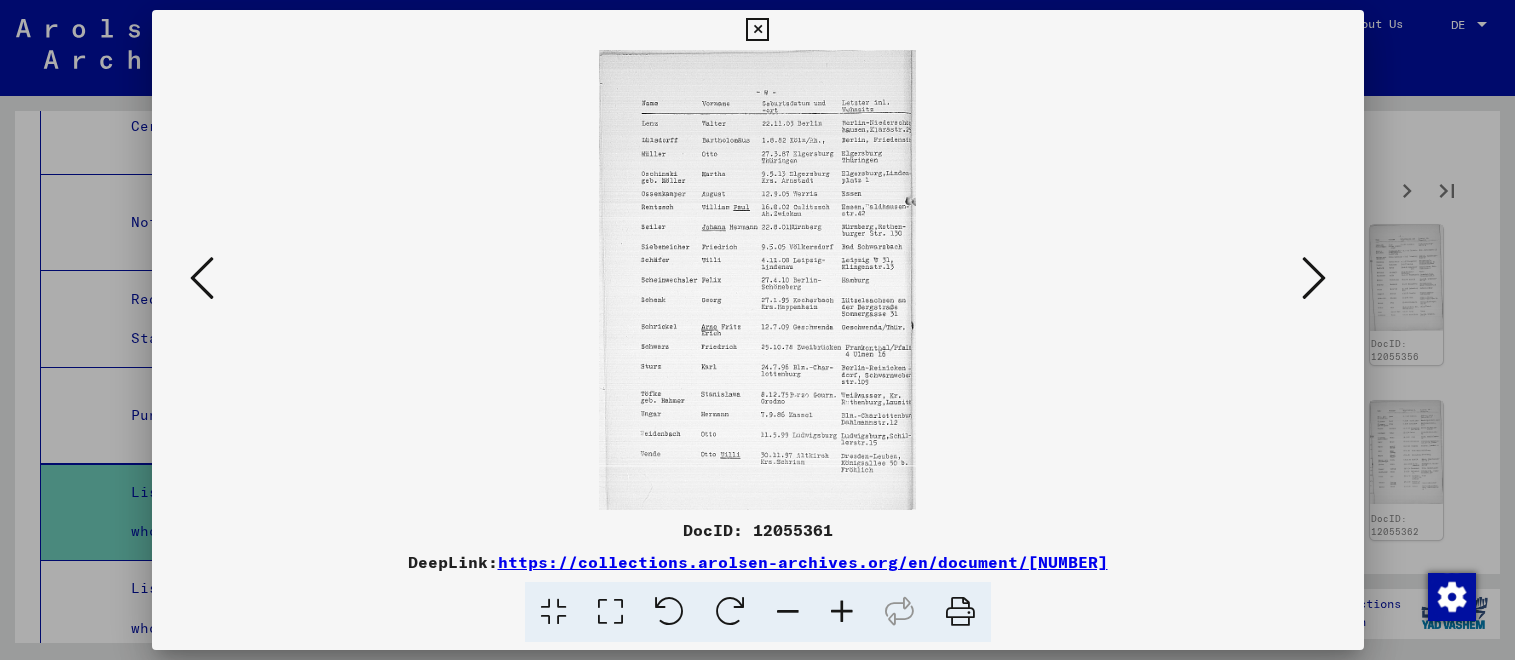 click at bounding box center (202, 278) 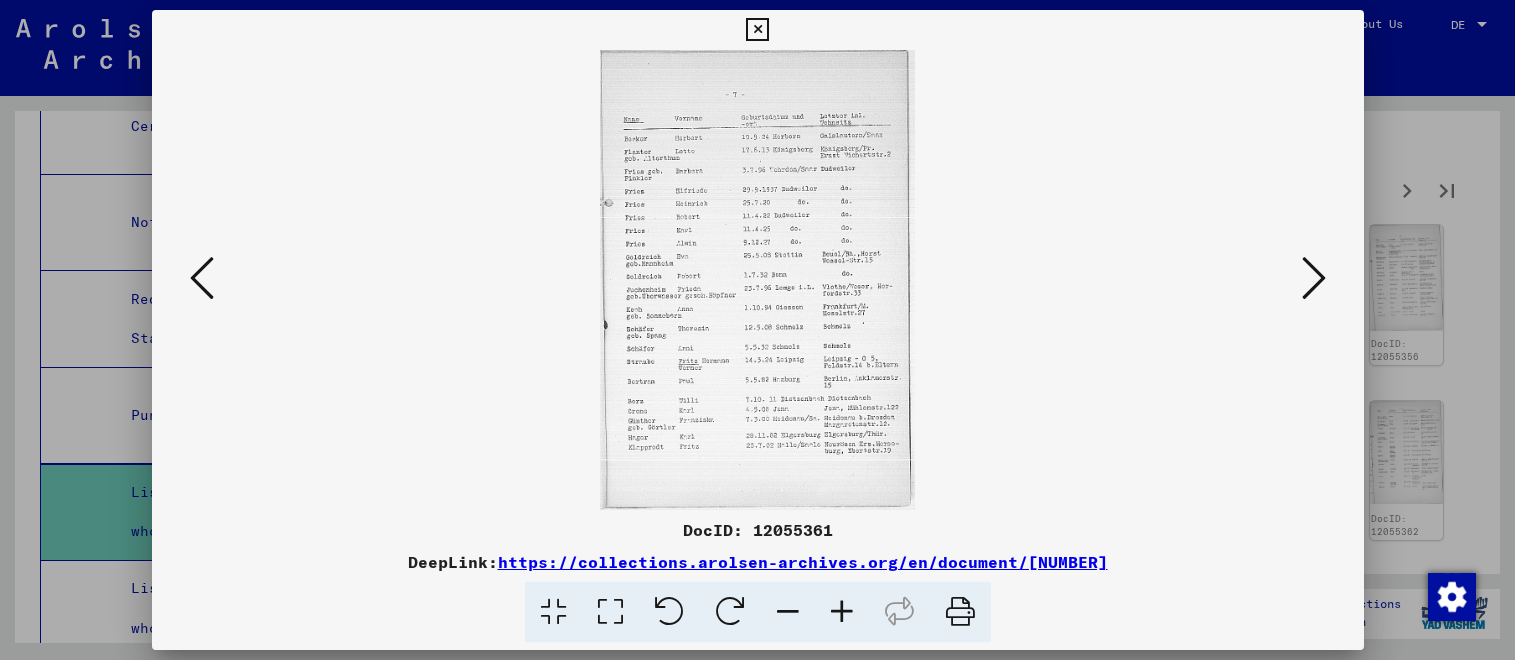 click at bounding box center [202, 278] 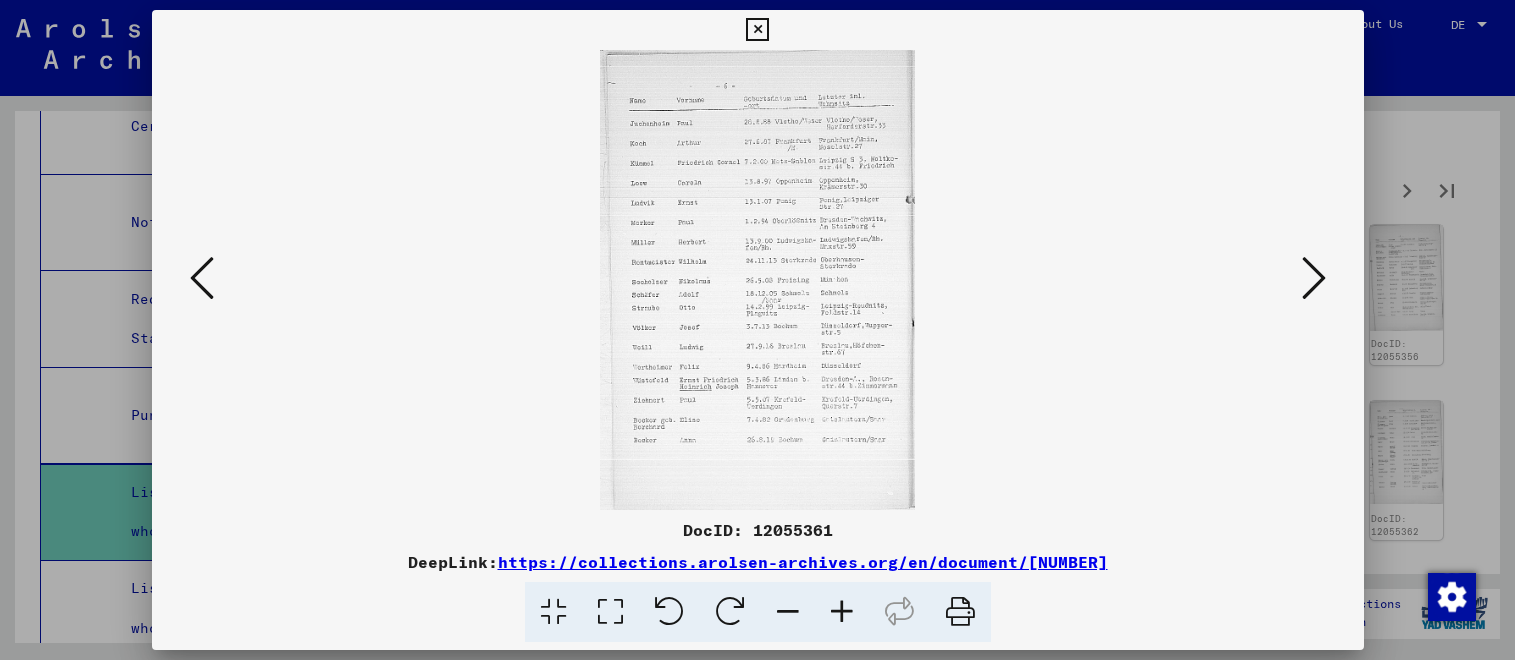 click at bounding box center [202, 278] 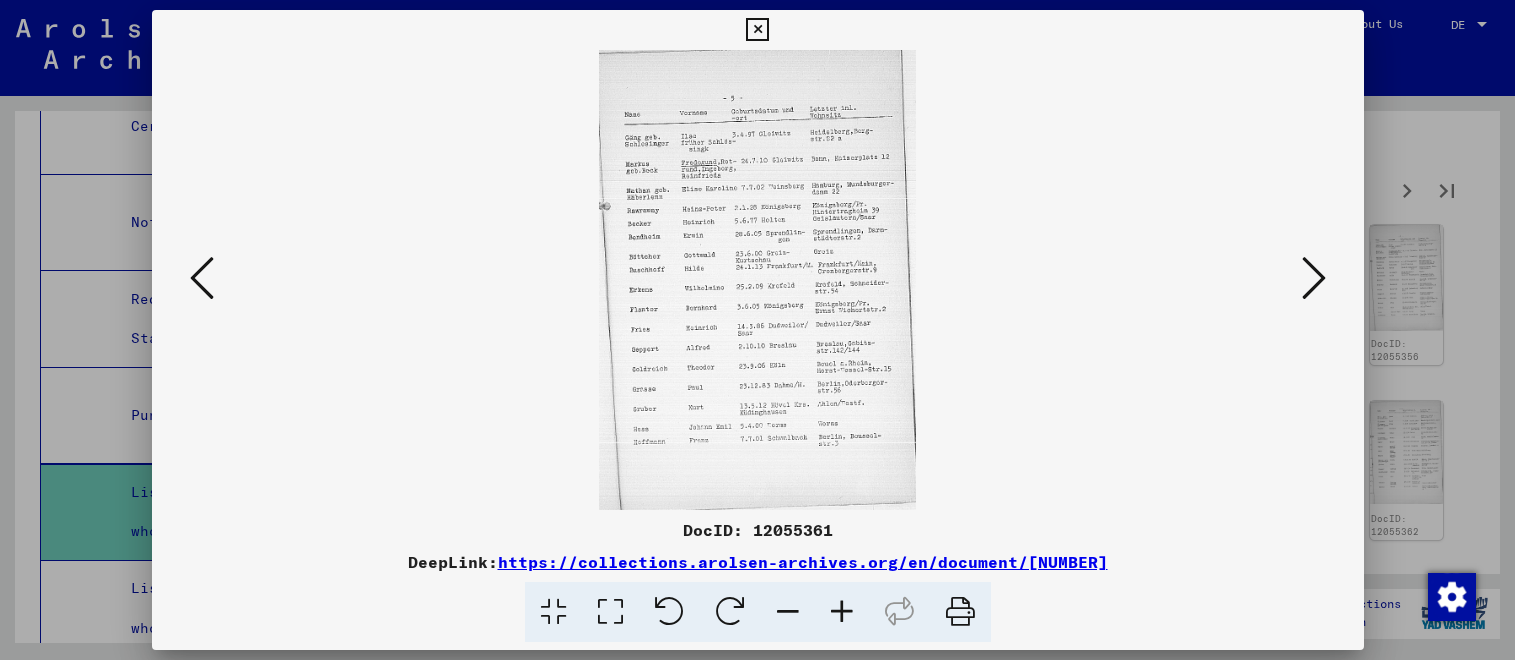 click at bounding box center [202, 278] 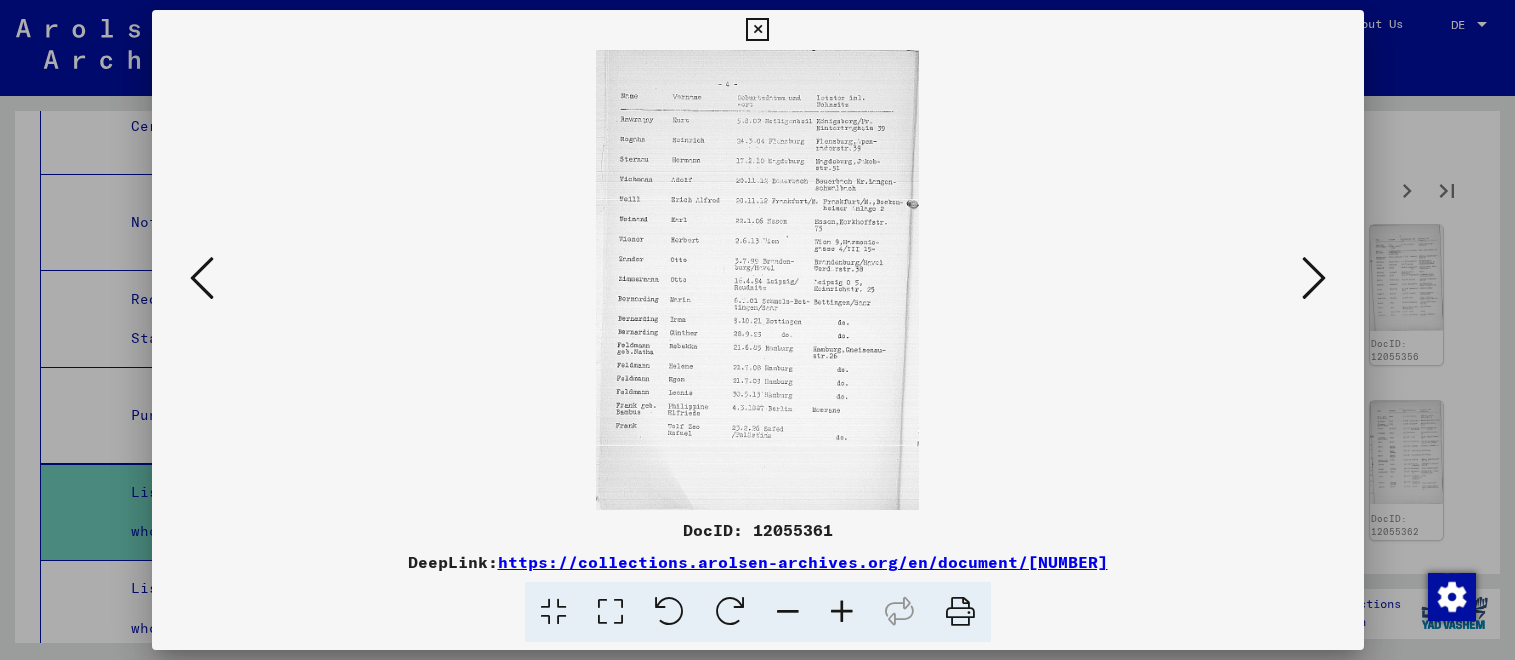 click at bounding box center [202, 278] 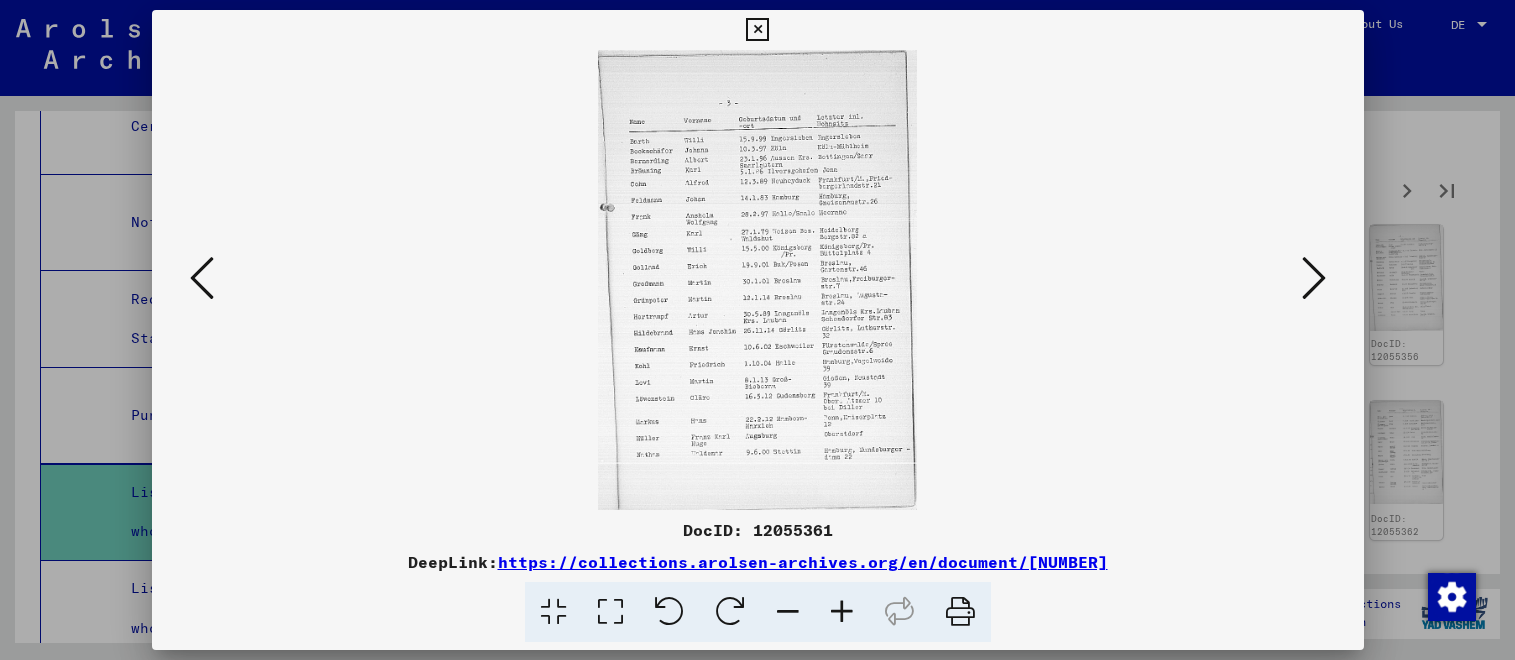 click at bounding box center (202, 278) 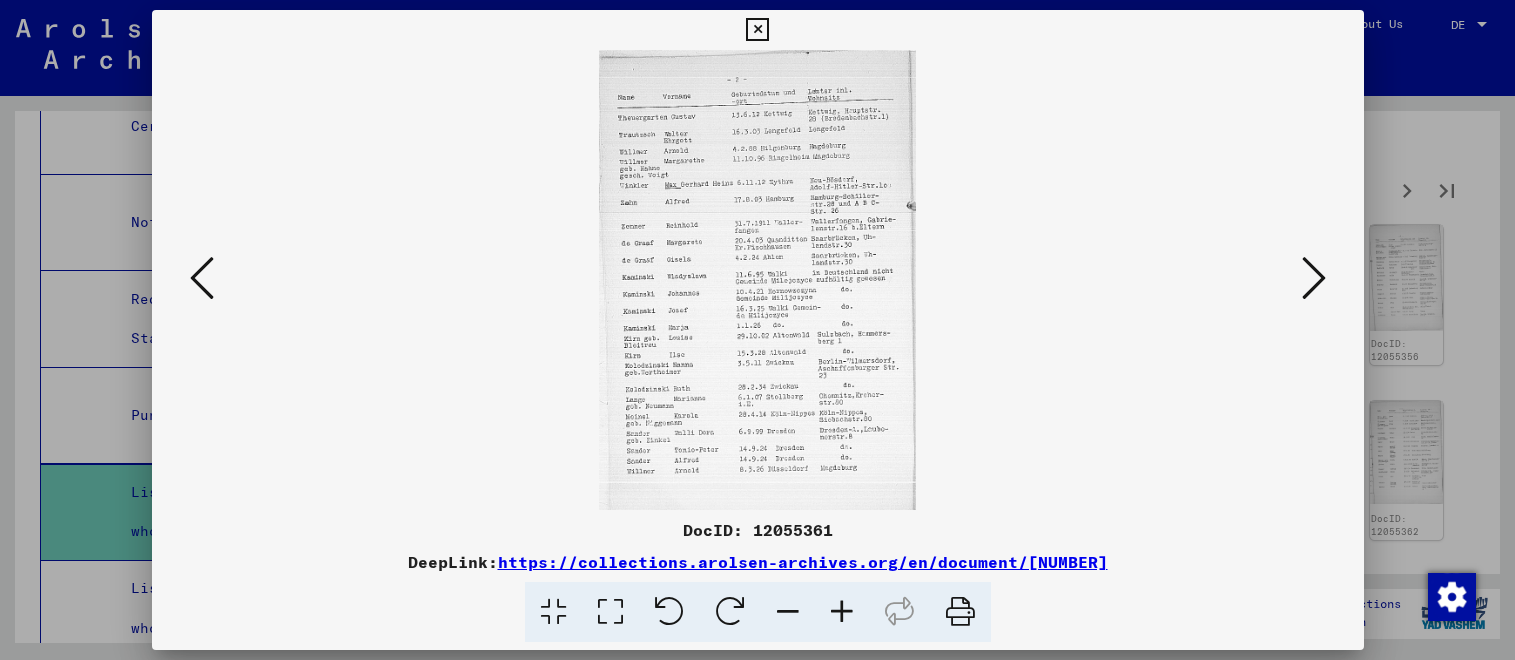 click at bounding box center [202, 278] 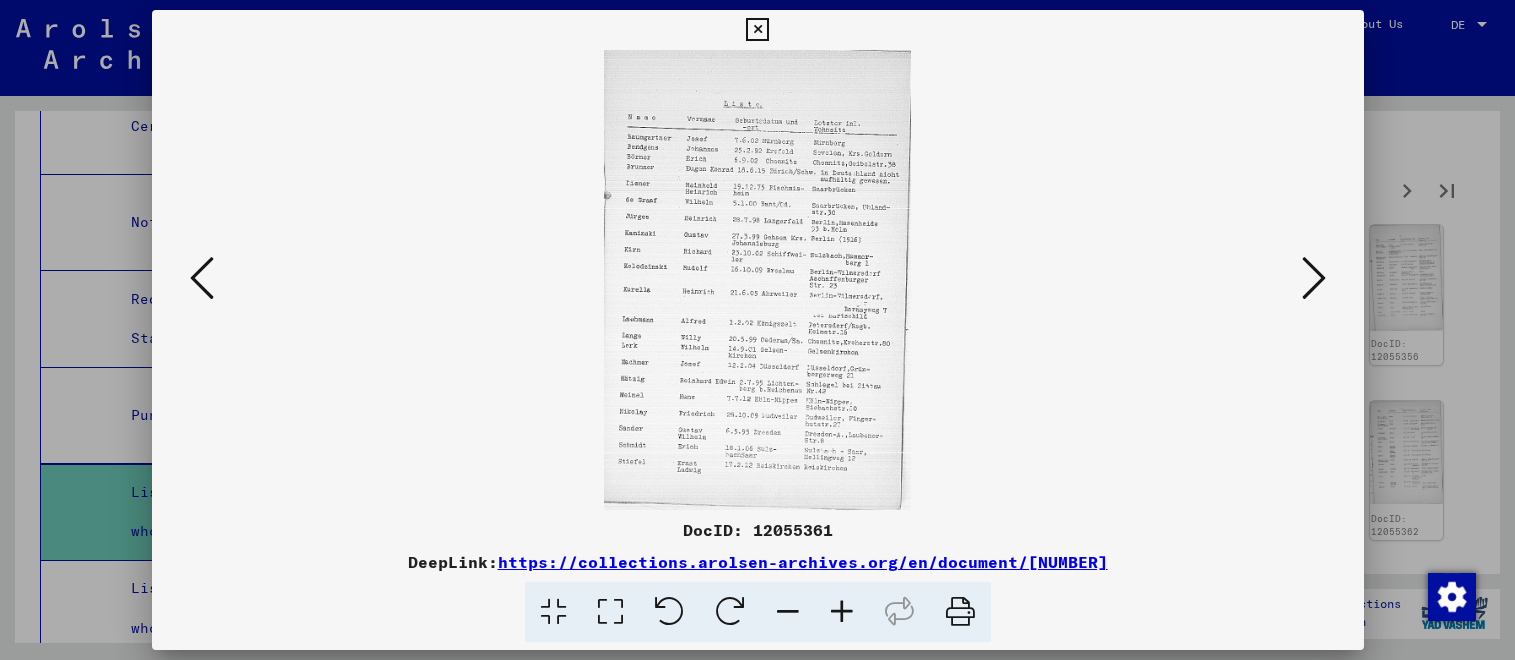 click at bounding box center [202, 278] 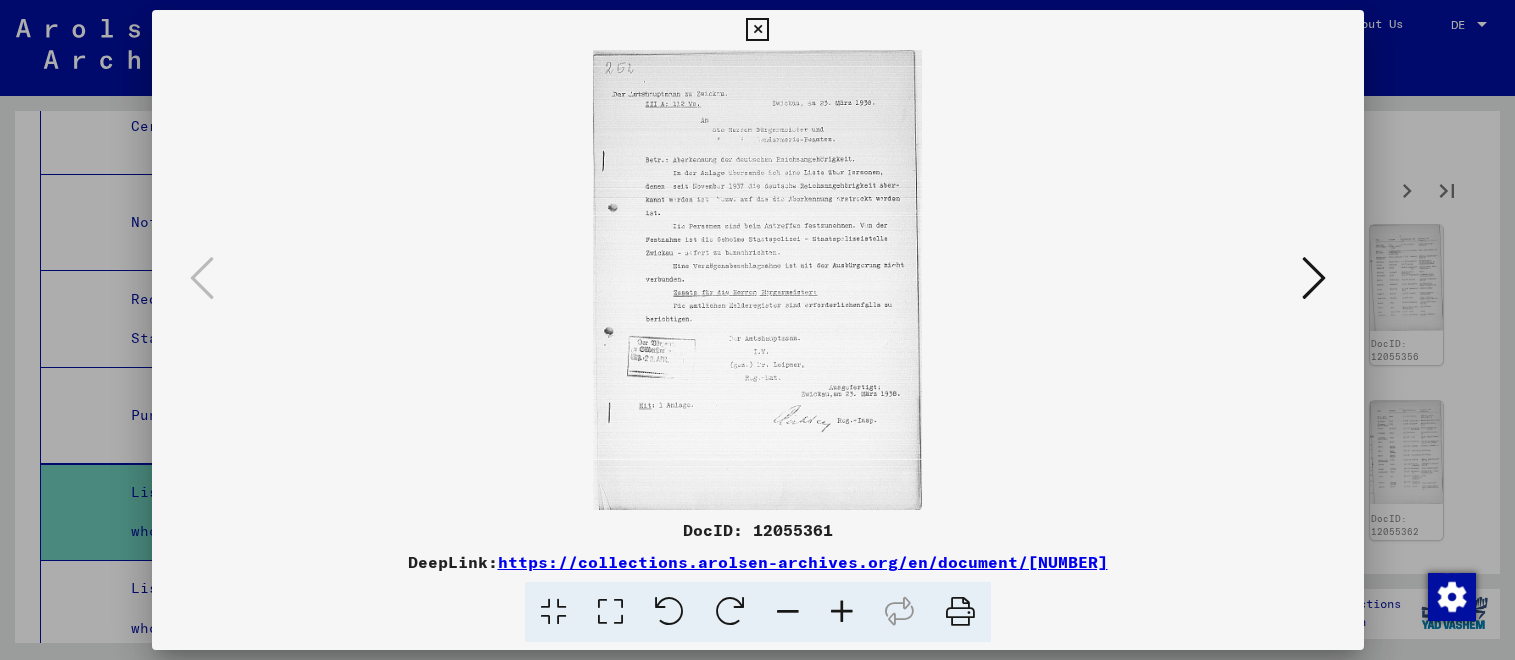 click at bounding box center [758, 280] 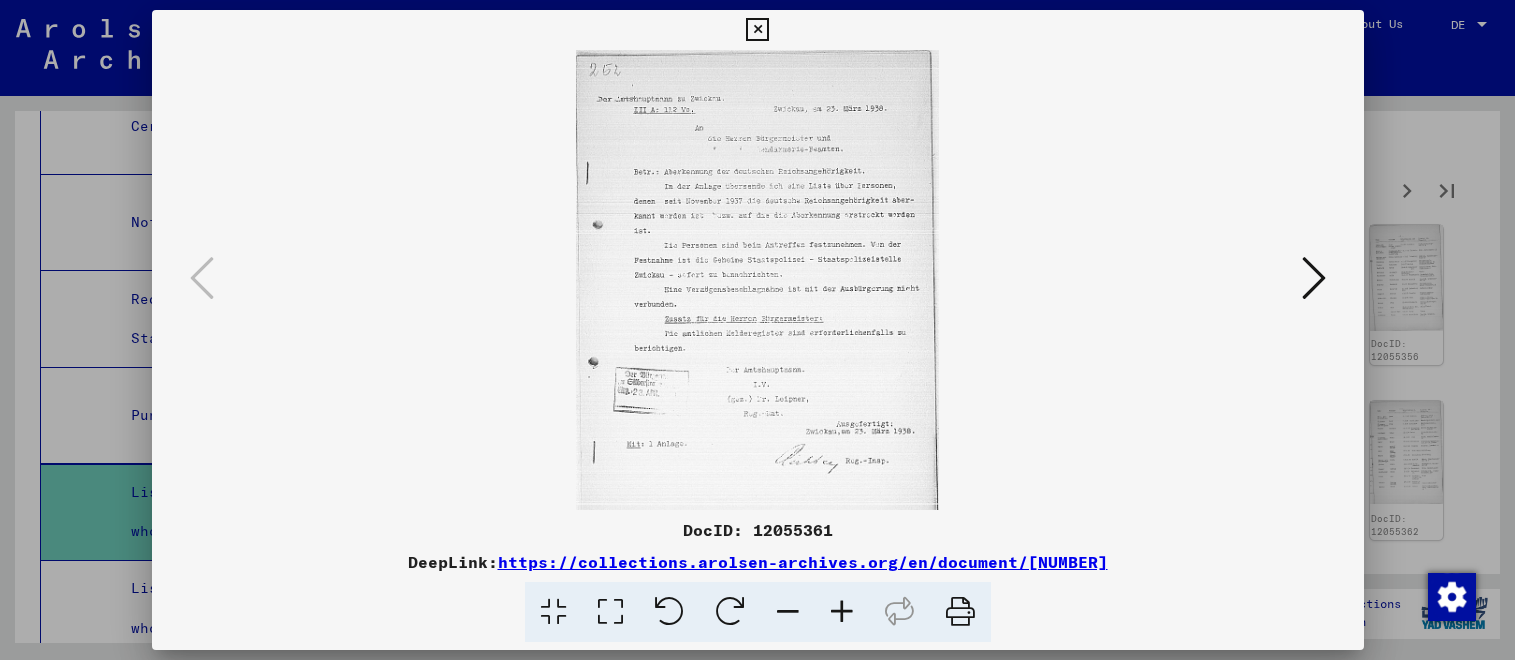 click at bounding box center [842, 612] 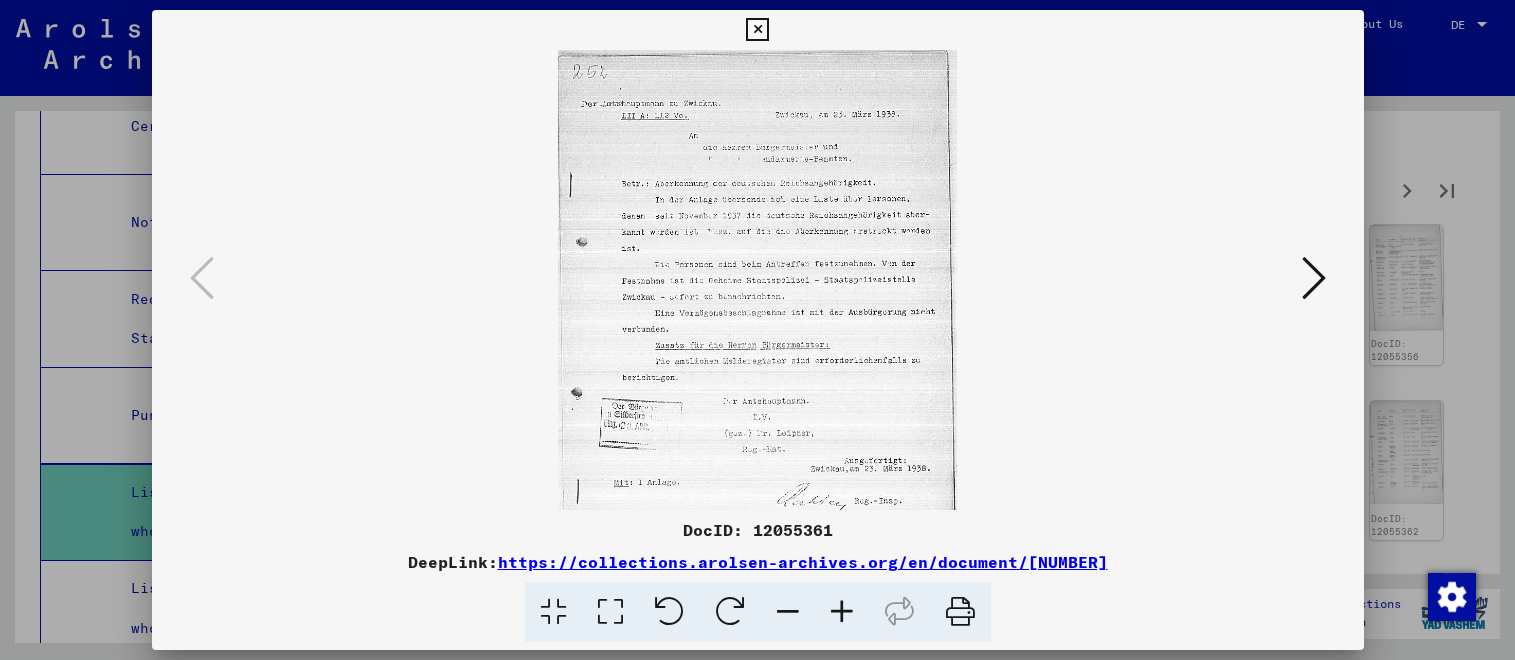 click at bounding box center (842, 612) 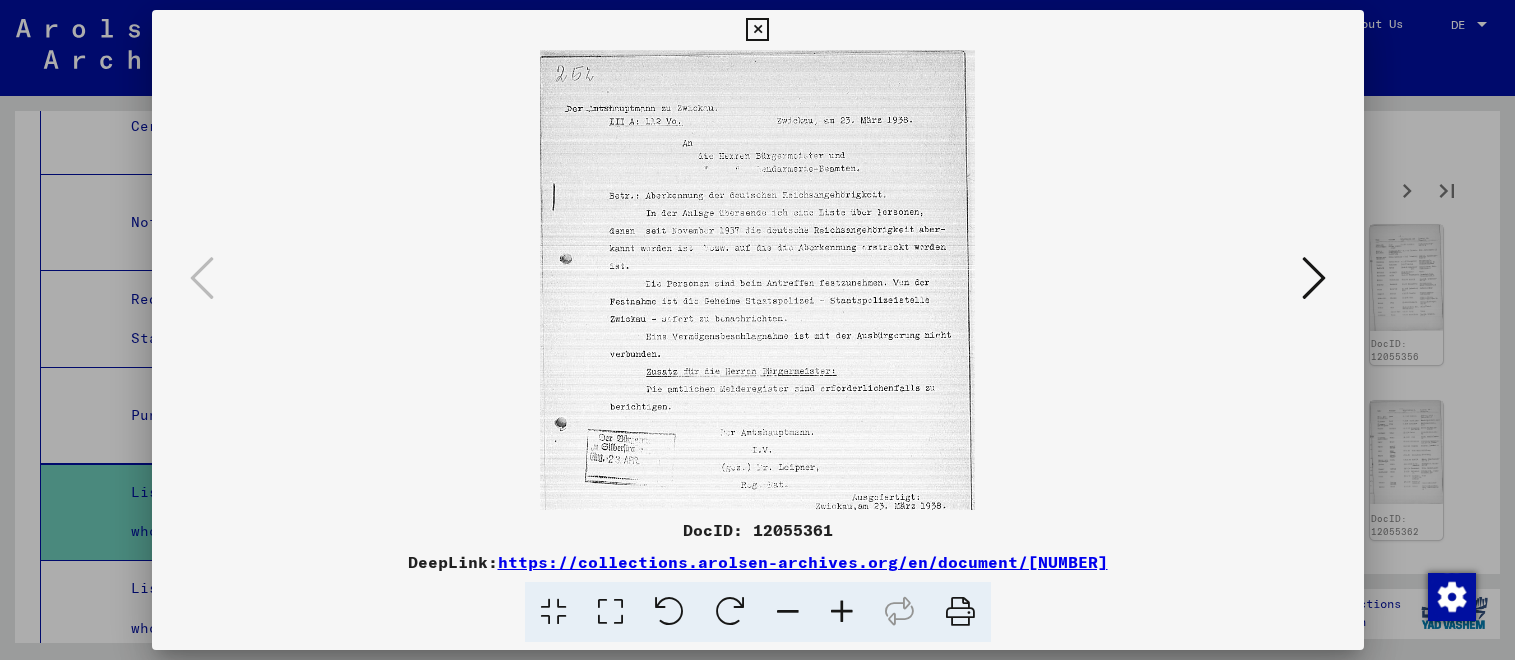 click at bounding box center (610, 612) 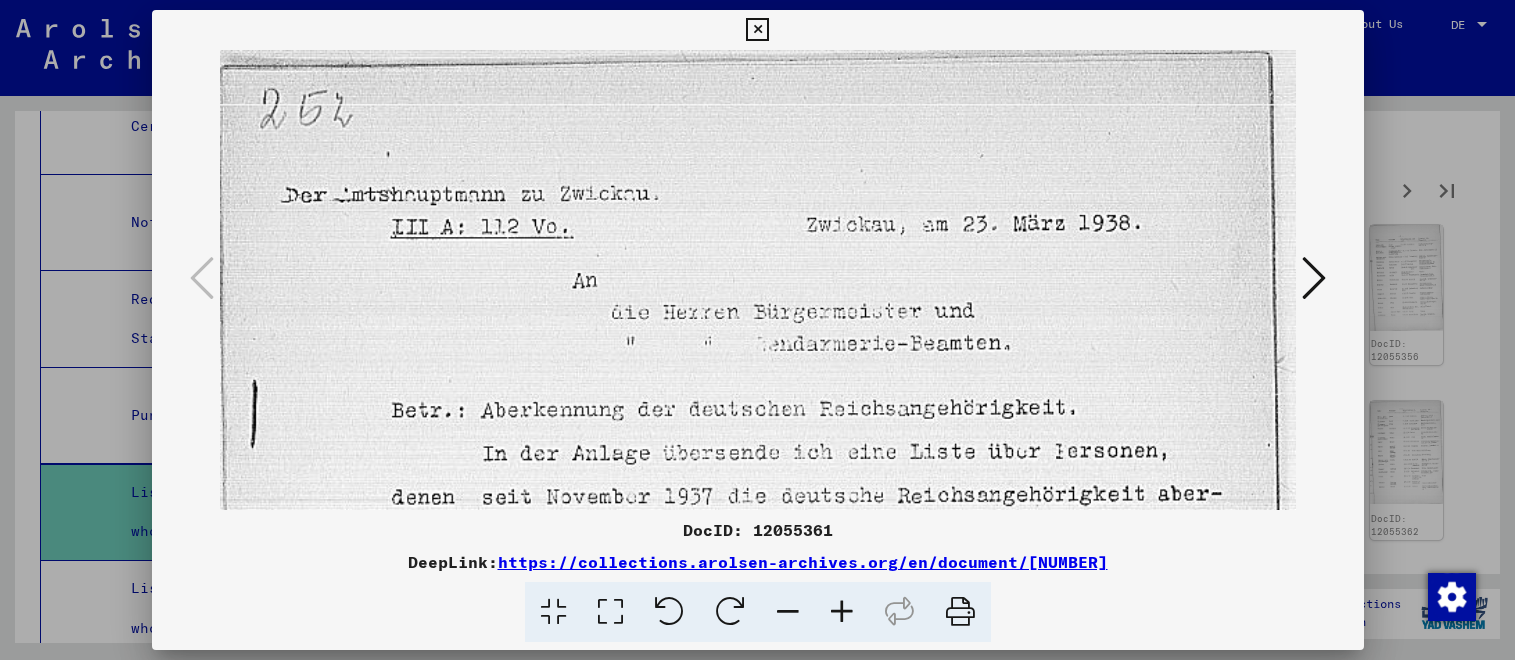drag, startPoint x: 1160, startPoint y: 261, endPoint x: 1153, endPoint y: 454, distance: 193.1269 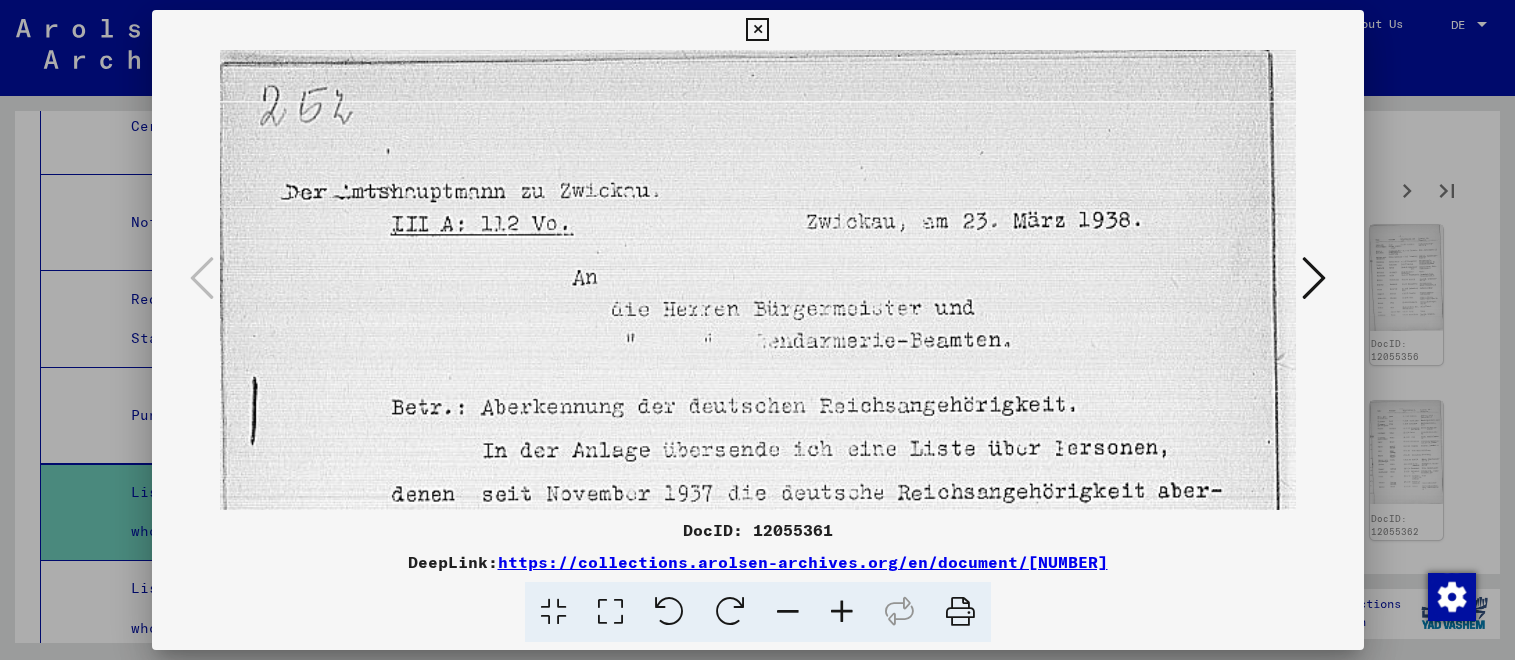 scroll, scrollTop: 0, scrollLeft: 0, axis: both 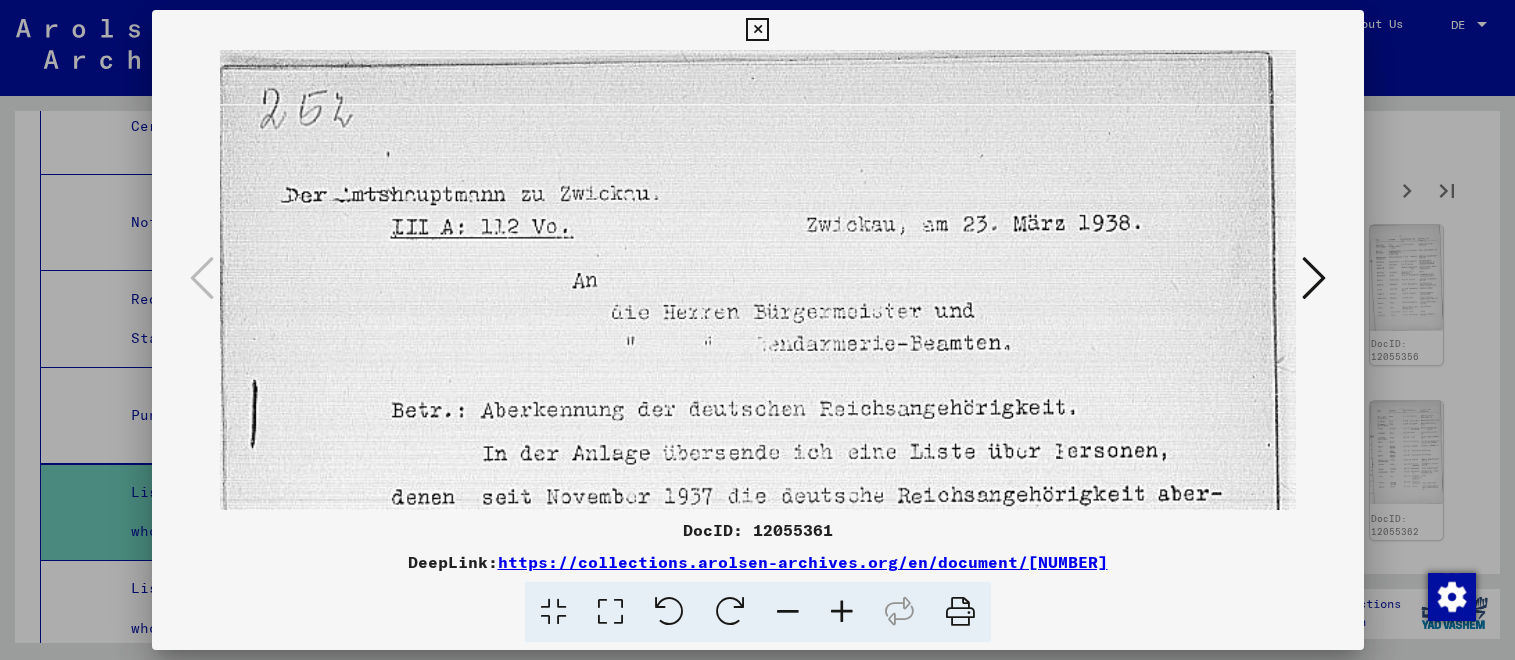 drag, startPoint x: 1177, startPoint y: 429, endPoint x: 1172, endPoint y: 546, distance: 117.10679 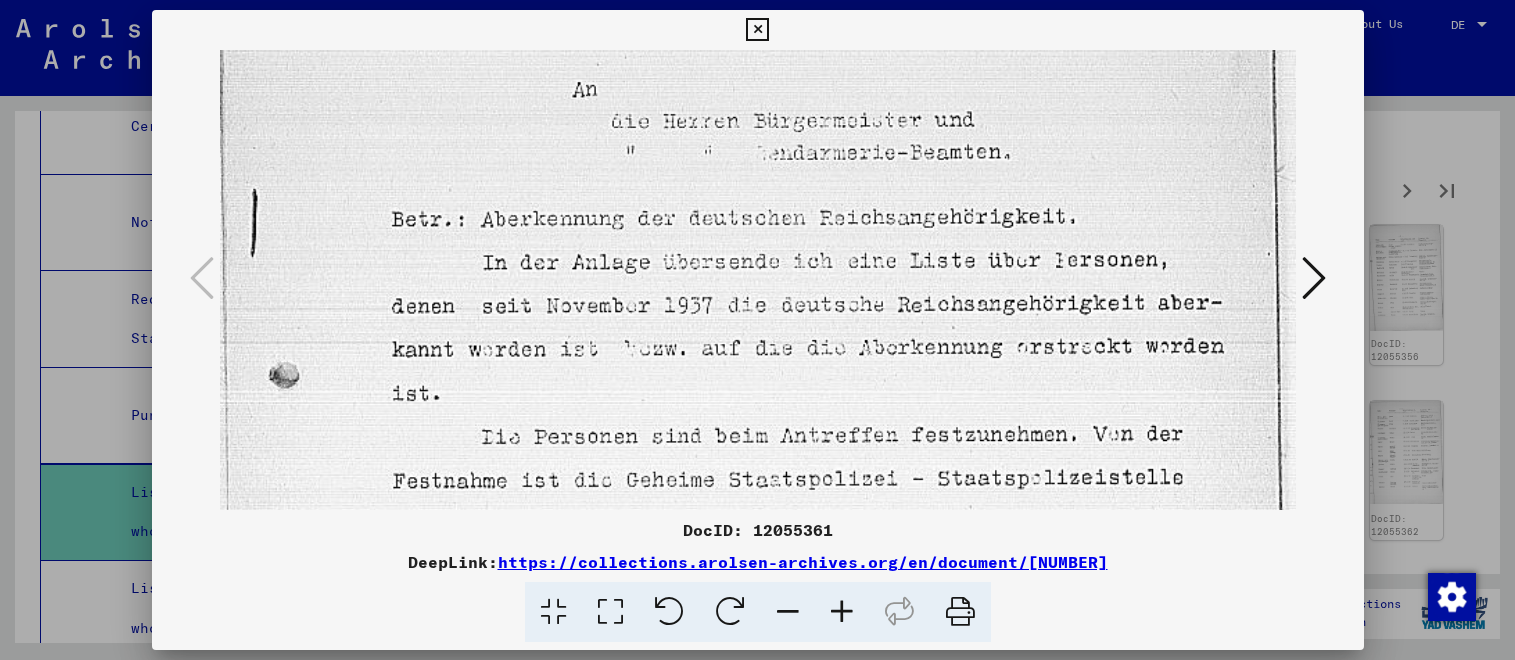 drag, startPoint x: 1194, startPoint y: 449, endPoint x: 1206, endPoint y: 264, distance: 185.38878 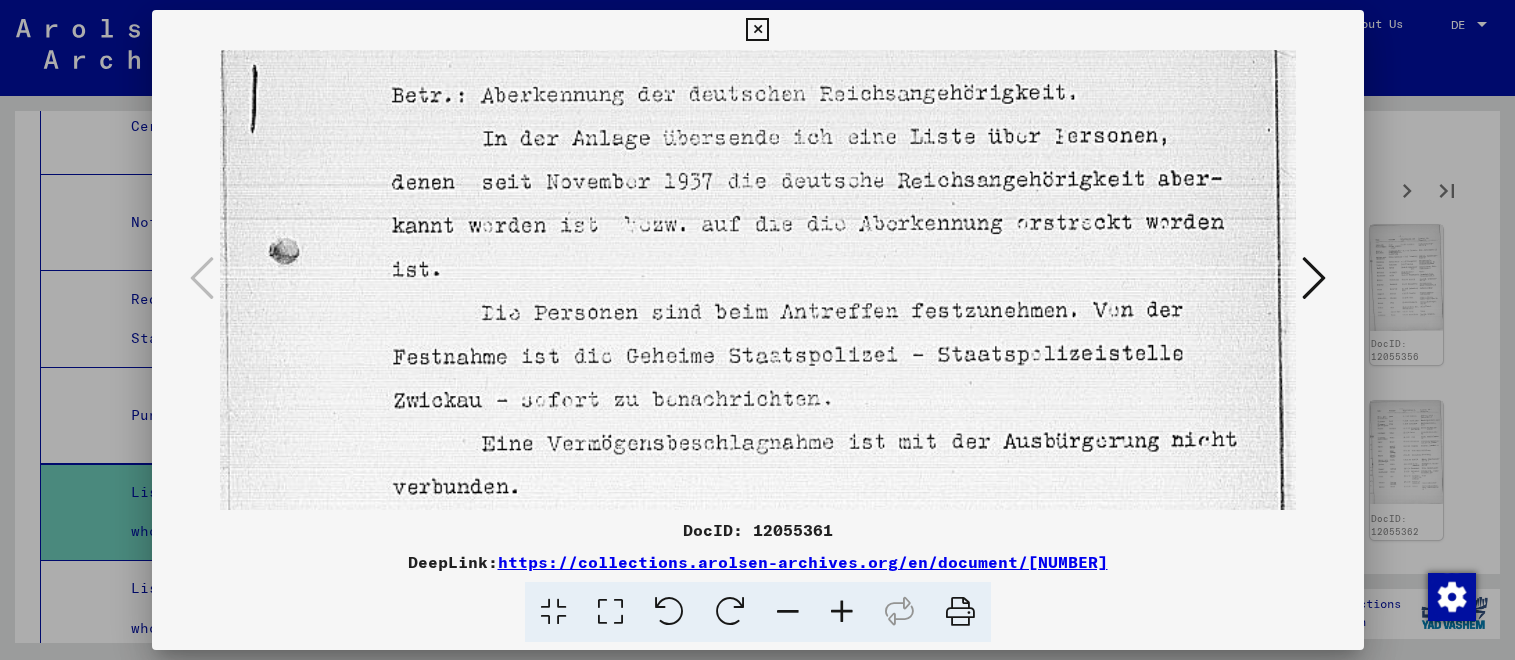 scroll, scrollTop: 322, scrollLeft: 0, axis: vertical 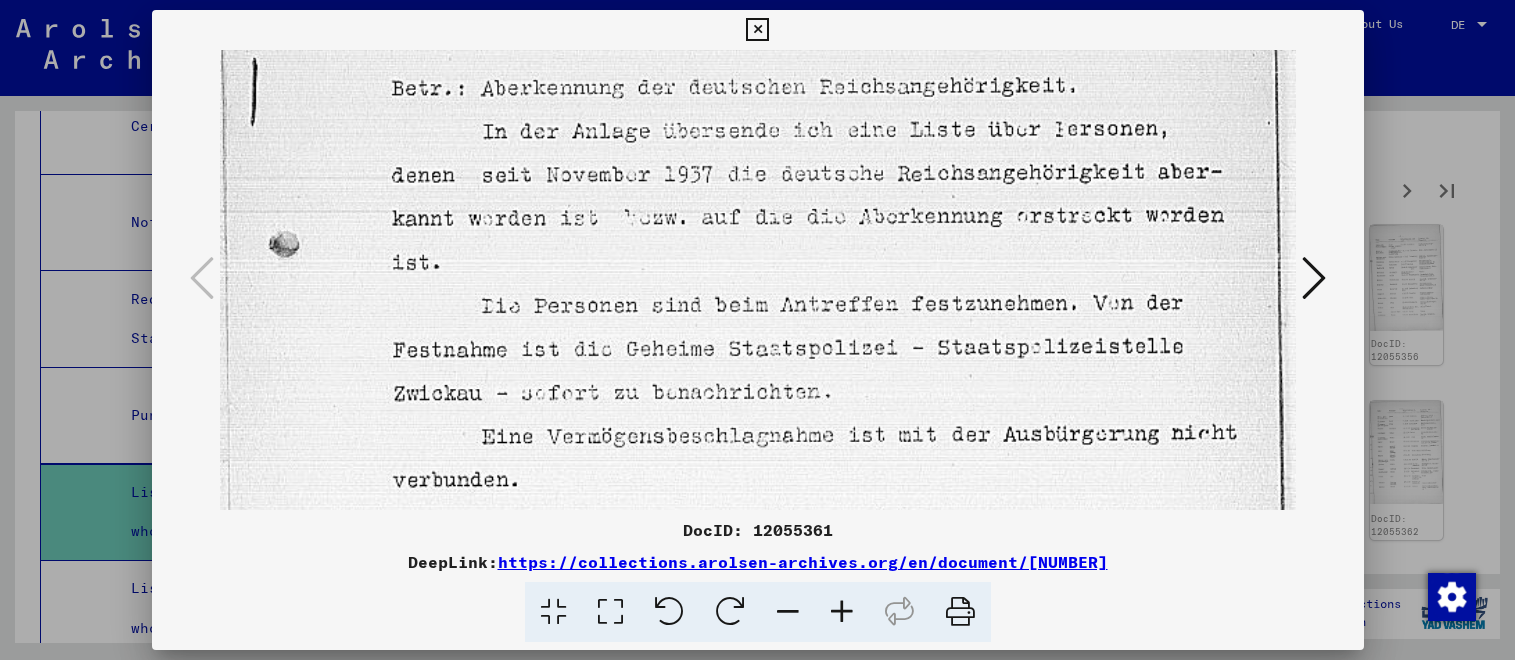 drag, startPoint x: 1197, startPoint y: 322, endPoint x: 1182, endPoint y: 191, distance: 131.85599 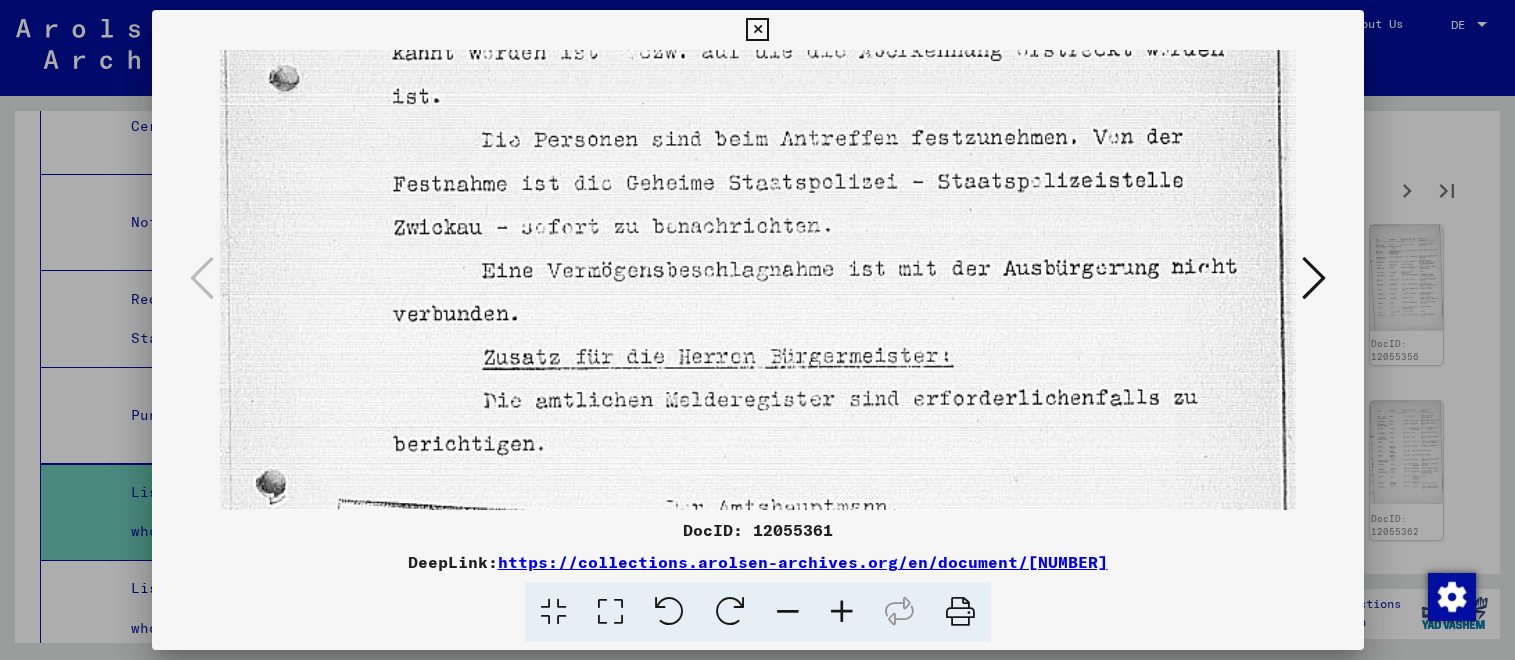 drag, startPoint x: 1162, startPoint y: 389, endPoint x: 1159, endPoint y: 220, distance: 169.02663 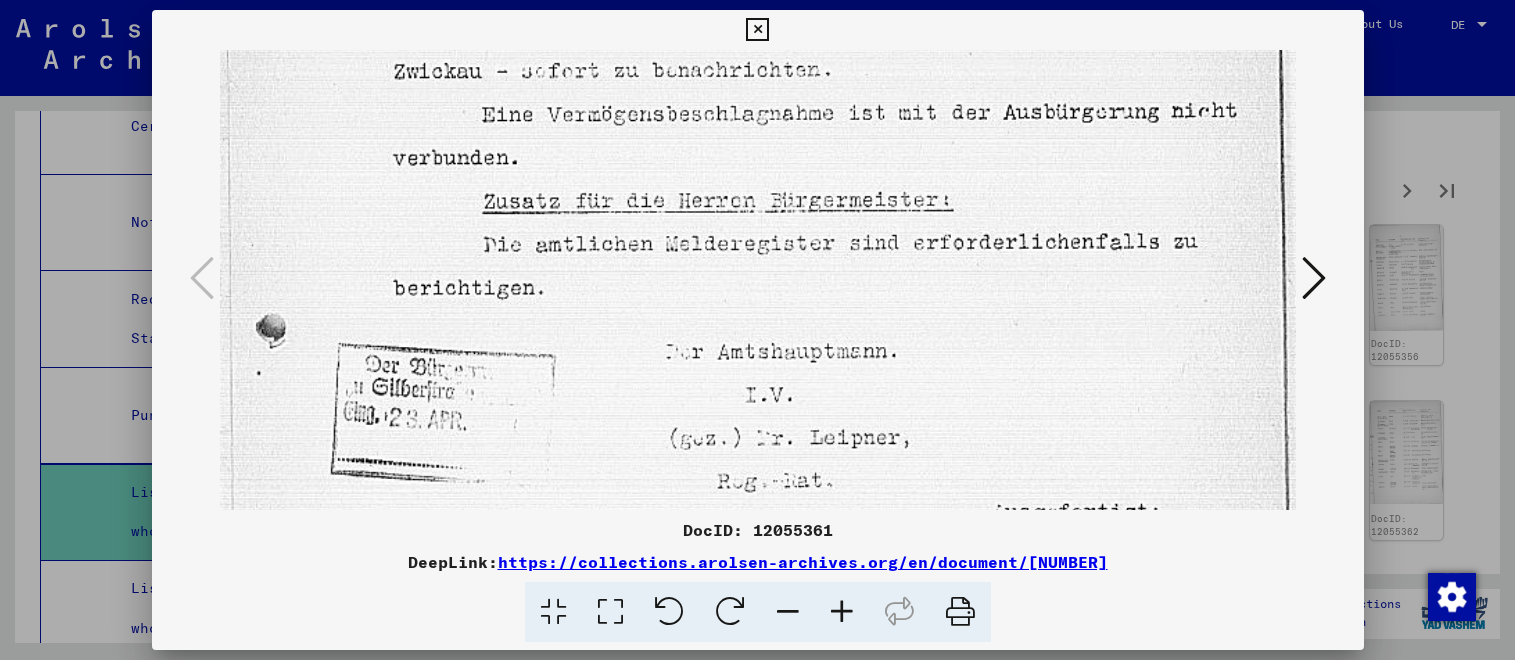 drag, startPoint x: 1098, startPoint y: 310, endPoint x: 1105, endPoint y: 126, distance: 184.1331 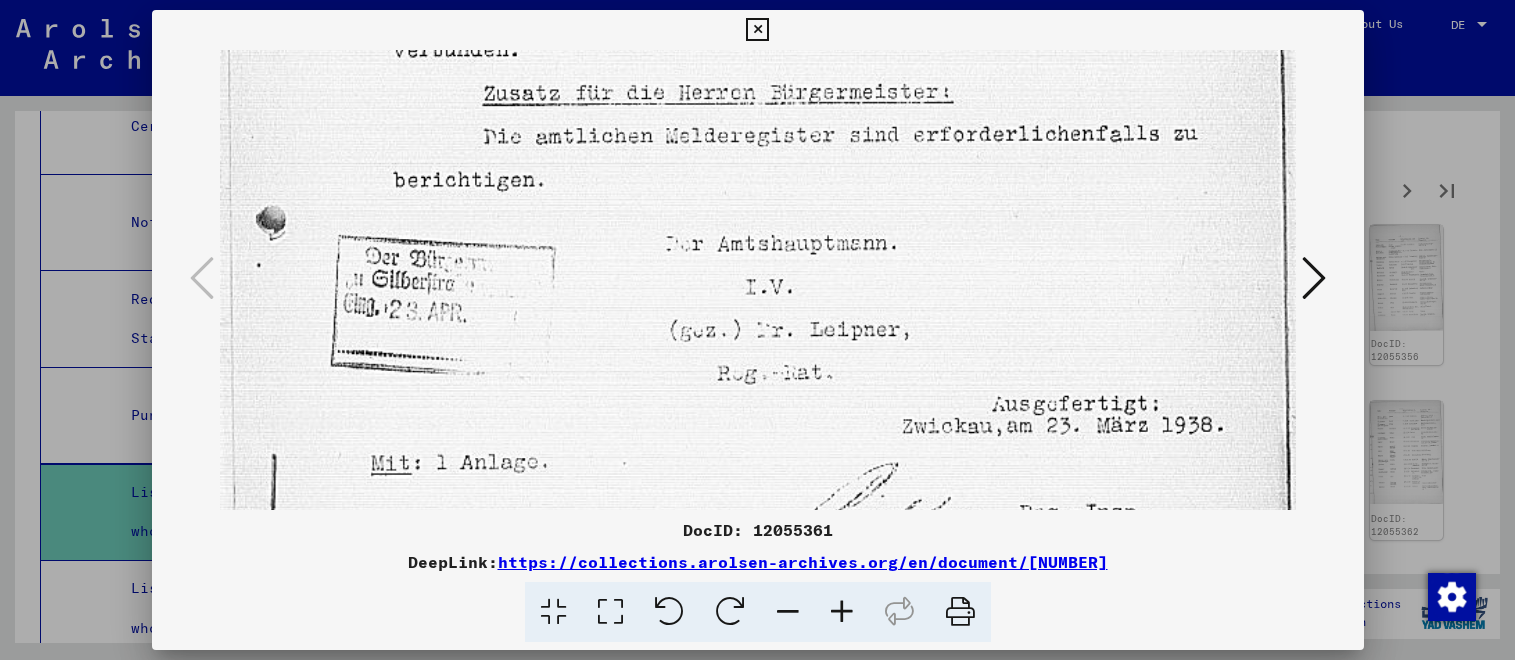 scroll, scrollTop: 768, scrollLeft: 0, axis: vertical 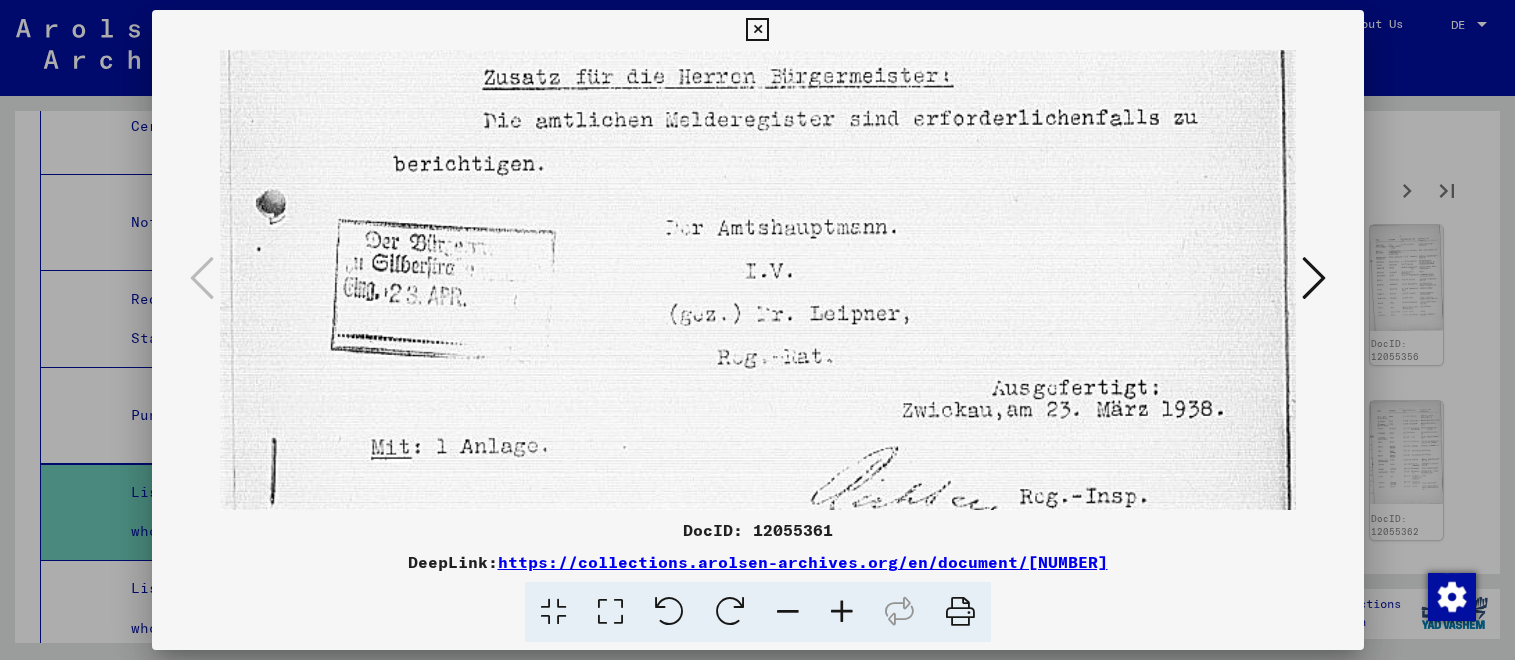 drag, startPoint x: 1080, startPoint y: 295, endPoint x: 1068, endPoint y: 202, distance: 93.770996 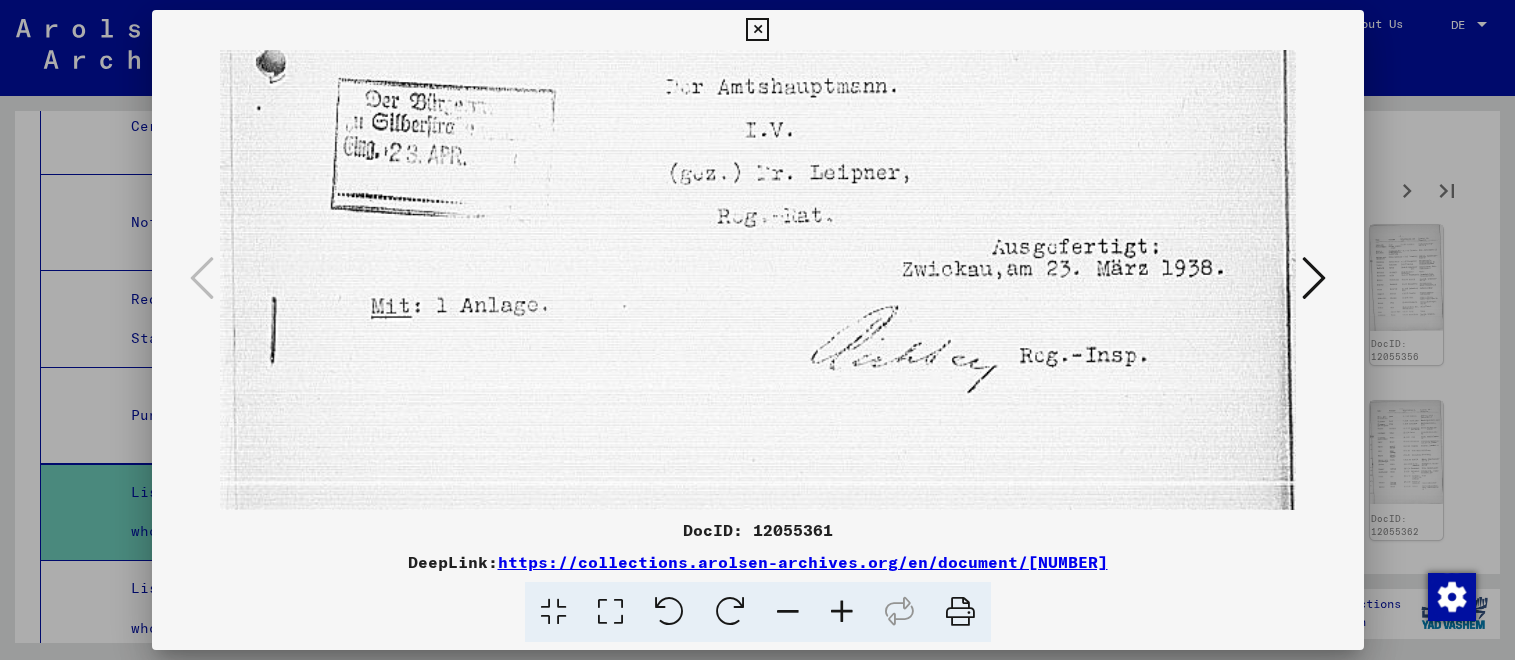 drag, startPoint x: 1048, startPoint y: 397, endPoint x: 1029, endPoint y: 255, distance: 143.26549 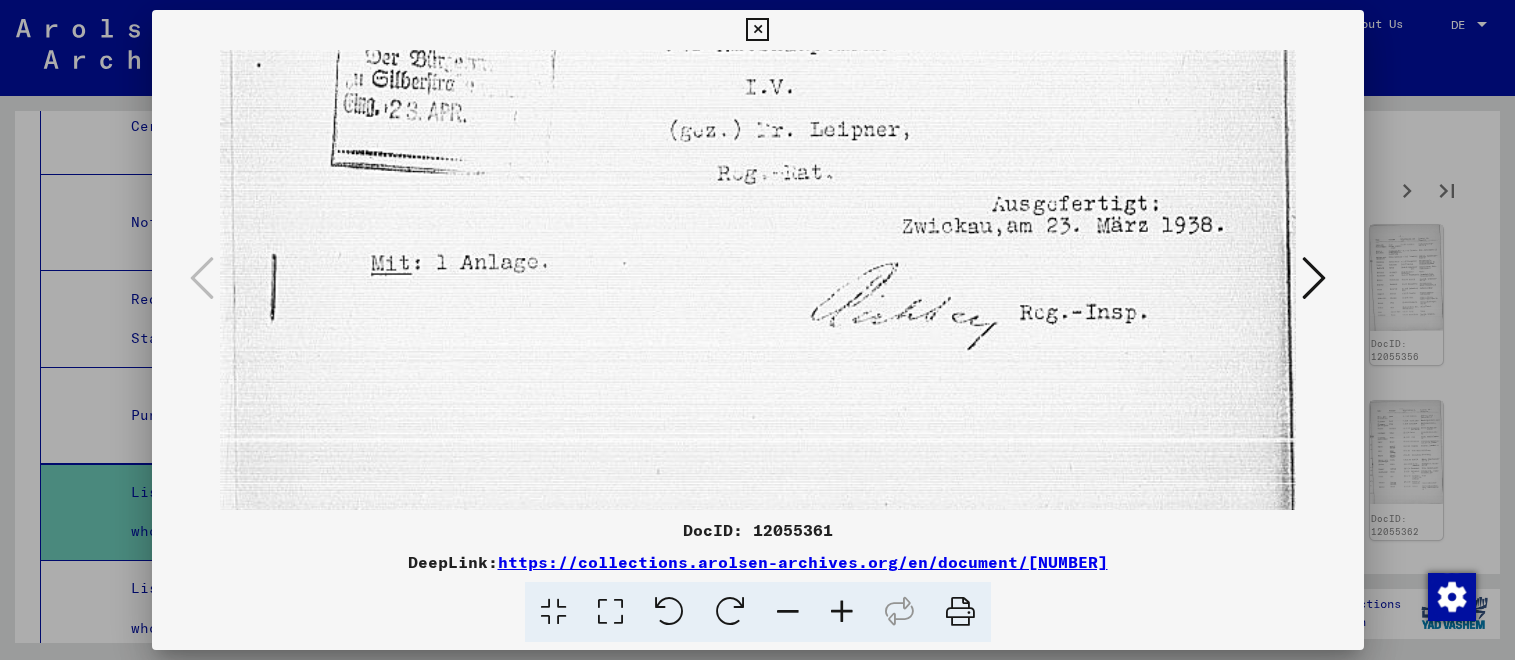 scroll, scrollTop: 1048, scrollLeft: 0, axis: vertical 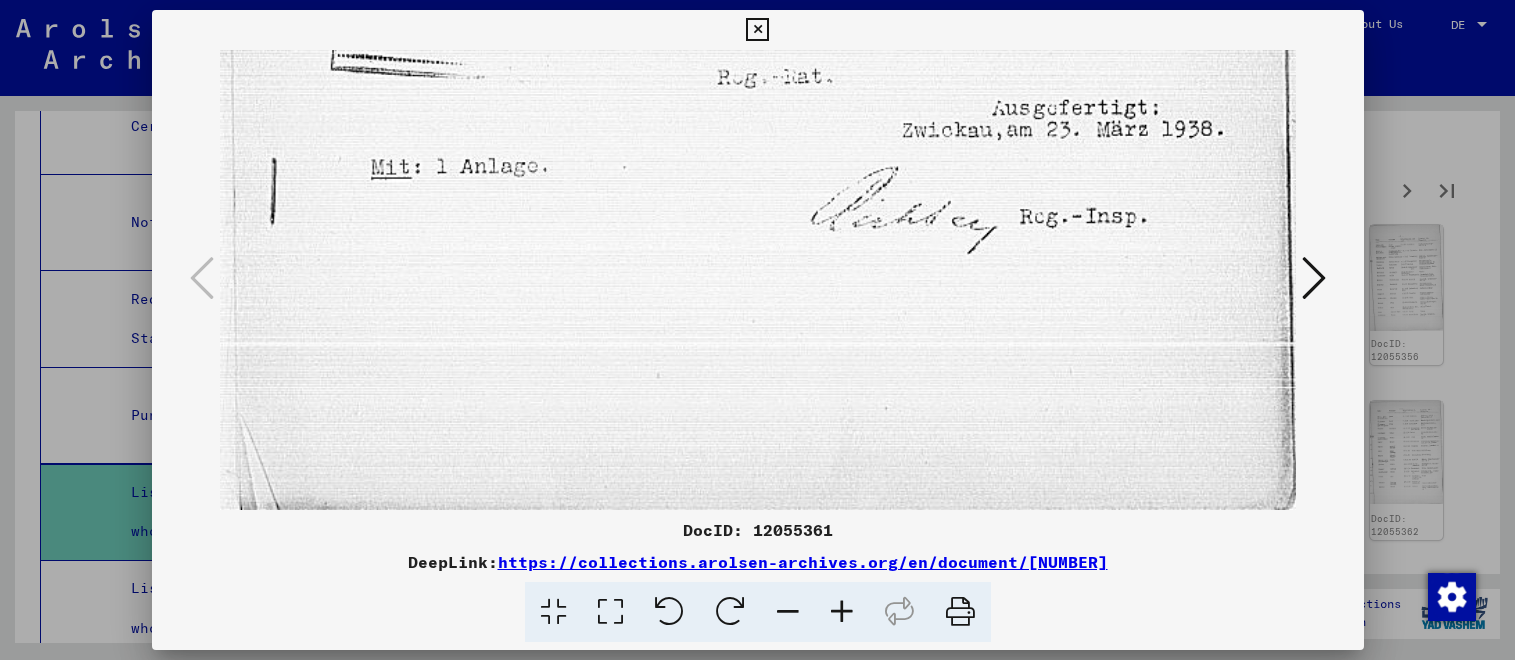 drag, startPoint x: 999, startPoint y: 420, endPoint x: 1014, endPoint y: 147, distance: 273.41177 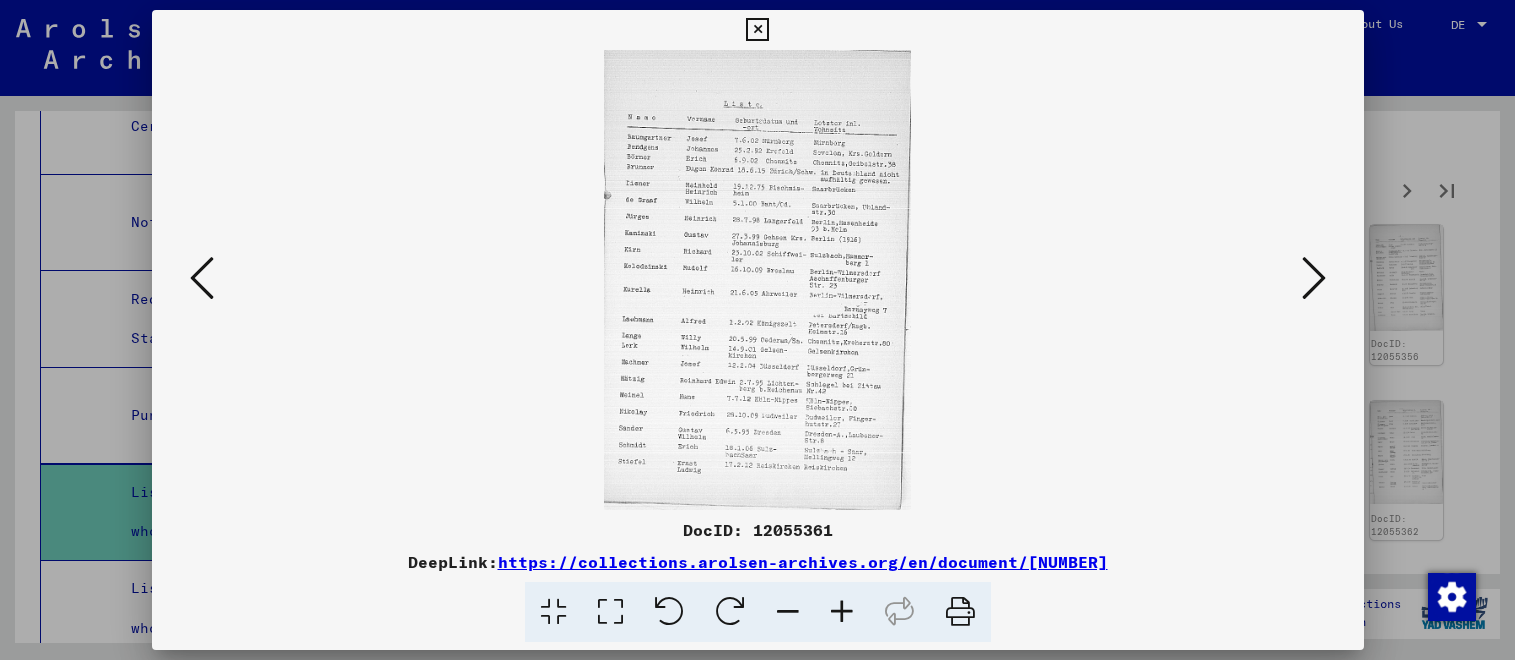 click at bounding box center (1314, 278) 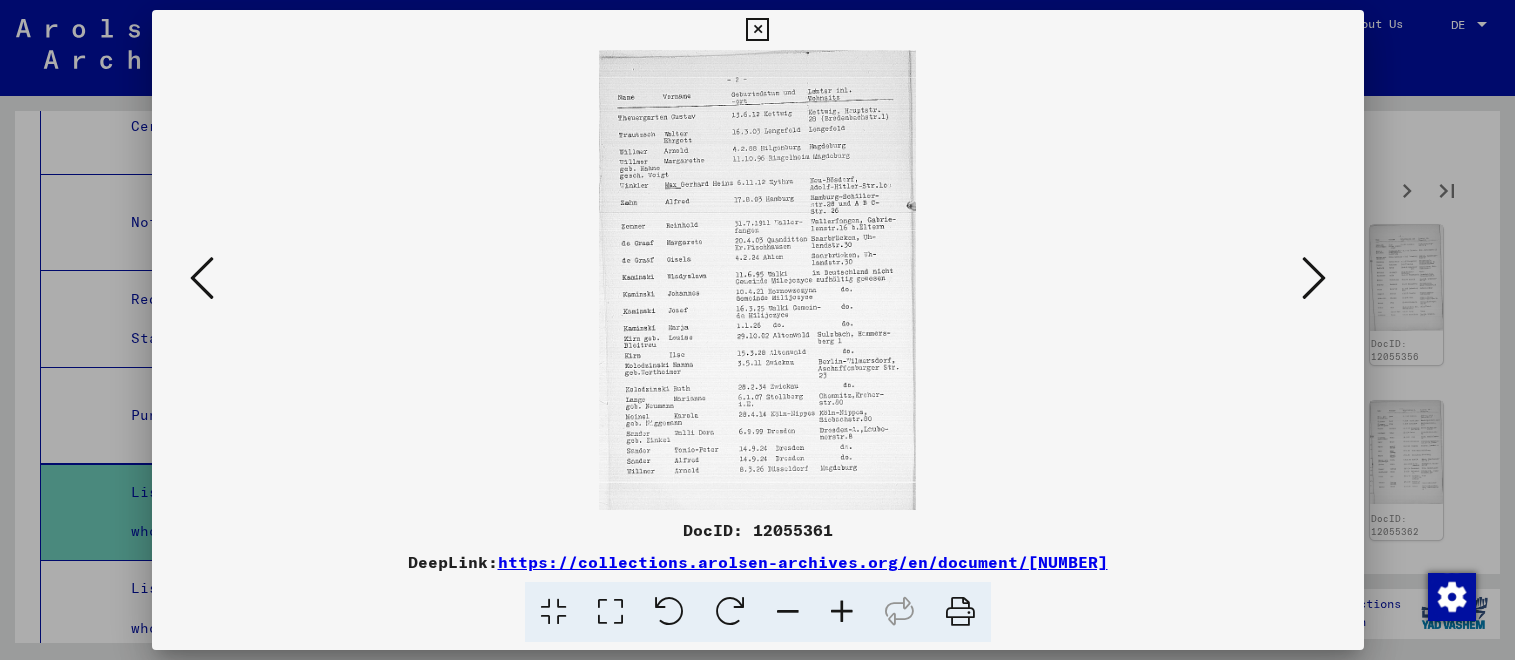 click at bounding box center [1314, 278] 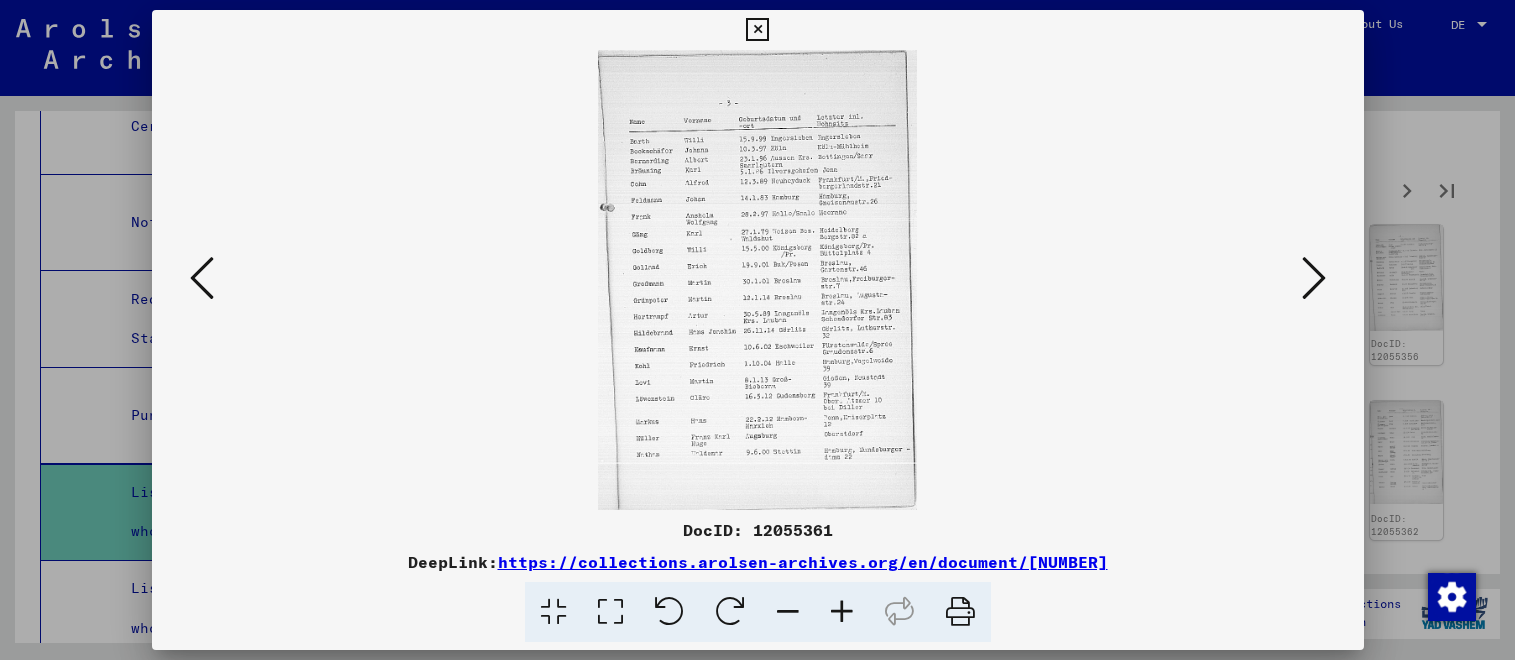 click at bounding box center (1314, 278) 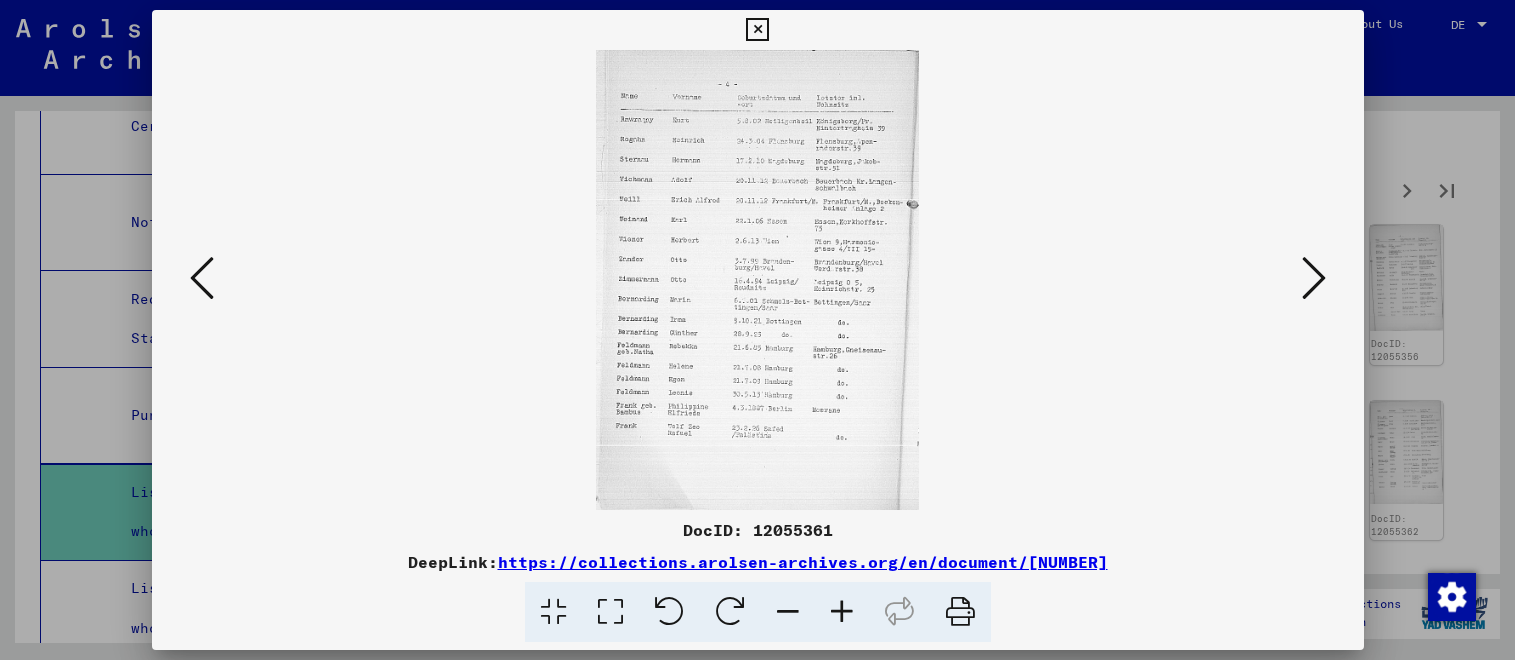 click at bounding box center [1314, 278] 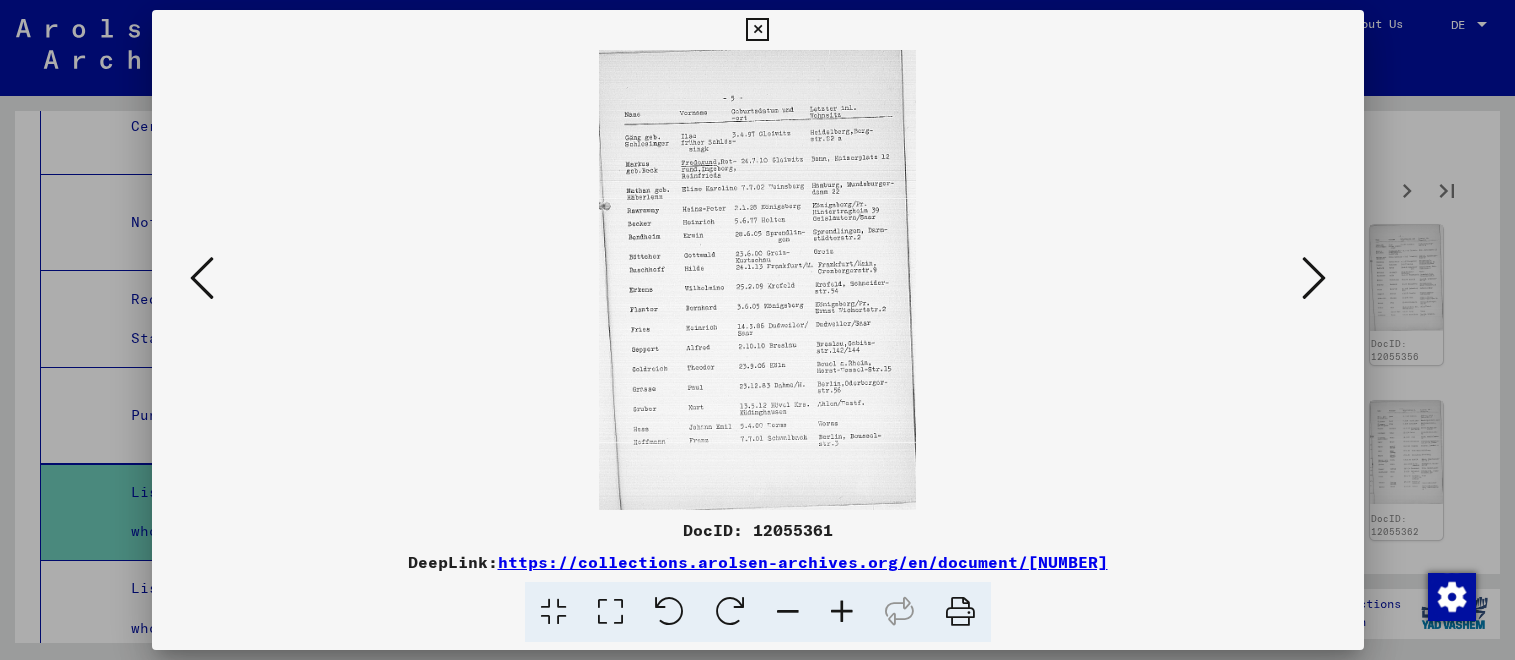click at bounding box center (1314, 278) 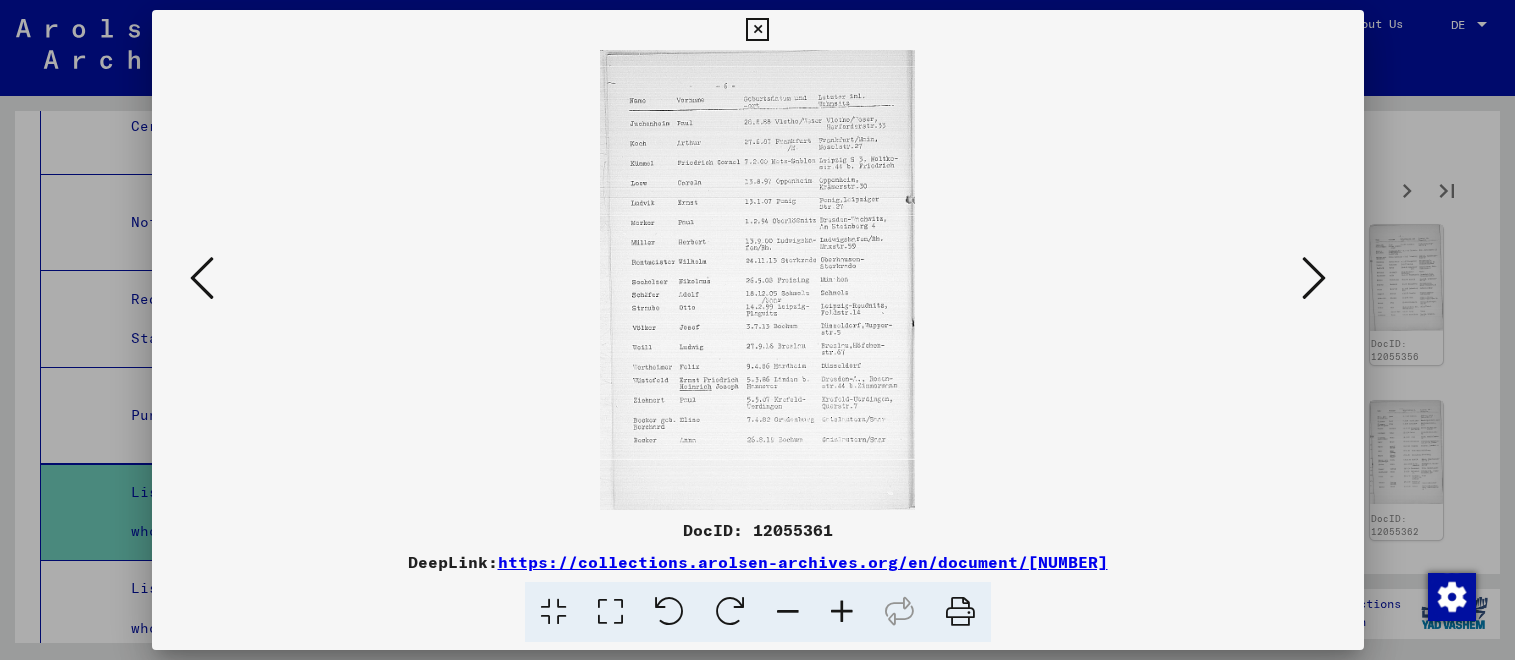 click at bounding box center [1314, 278] 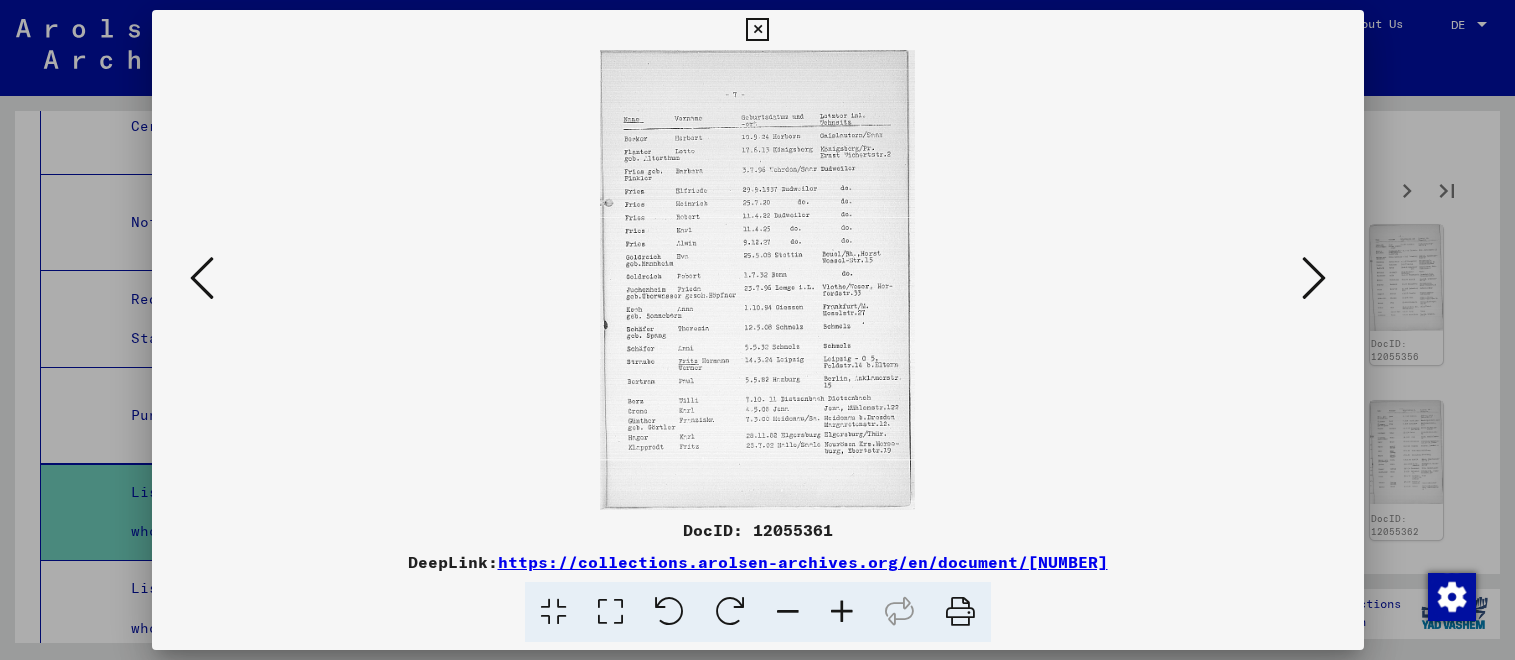 click at bounding box center (1314, 278) 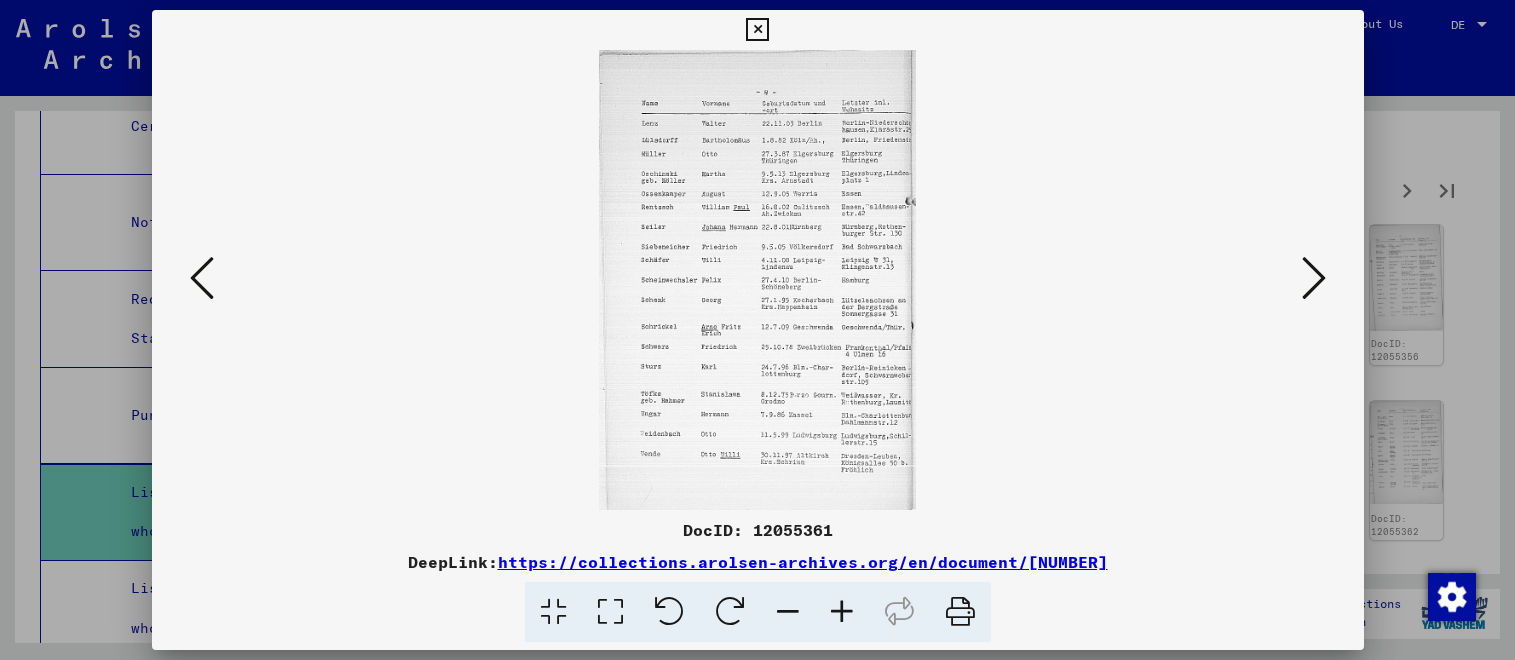 click at bounding box center (1314, 278) 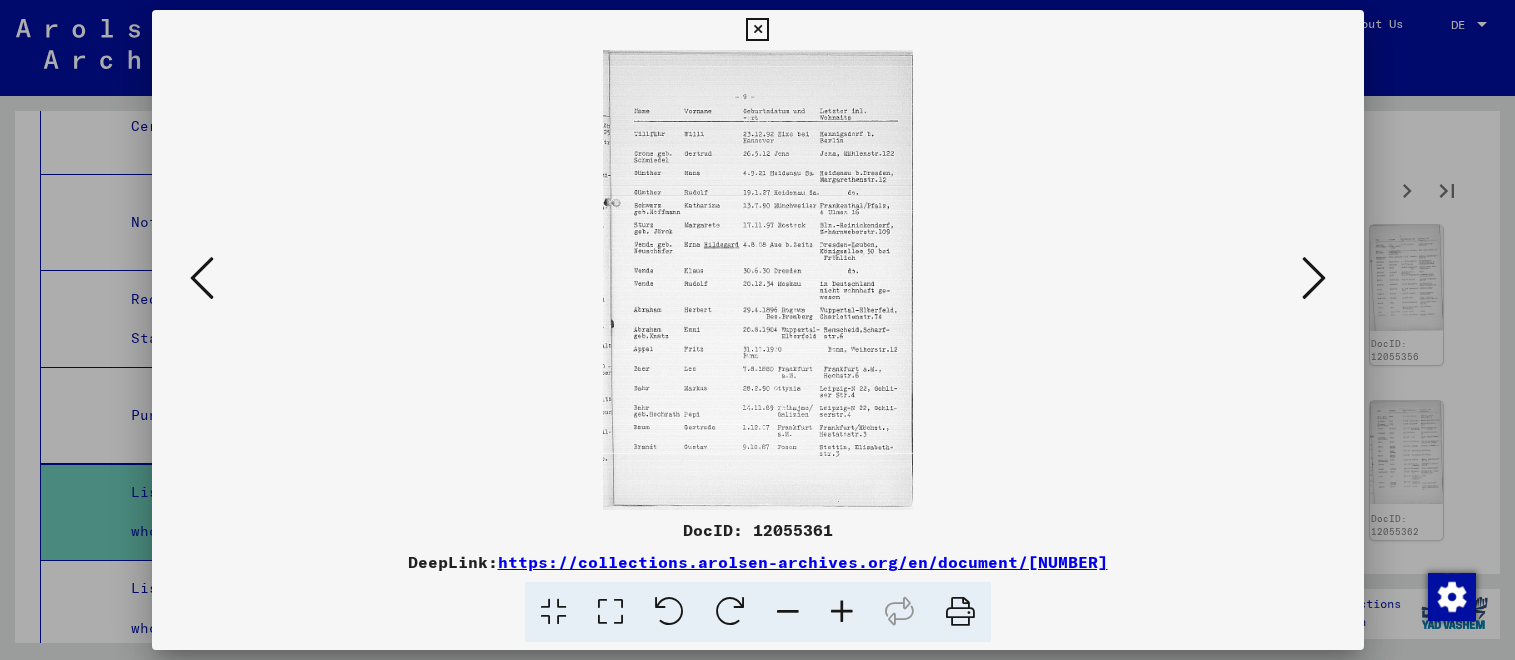 click at bounding box center (1314, 278) 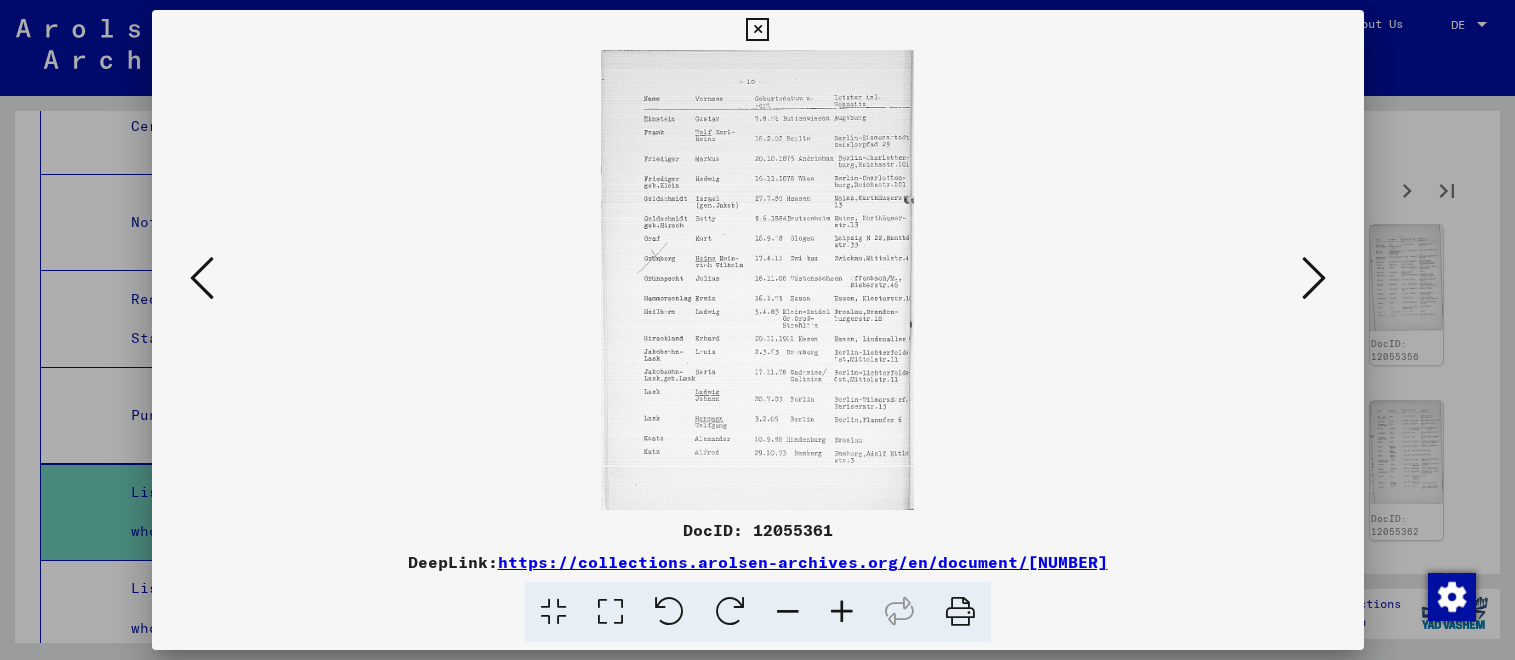 click at bounding box center (1314, 278) 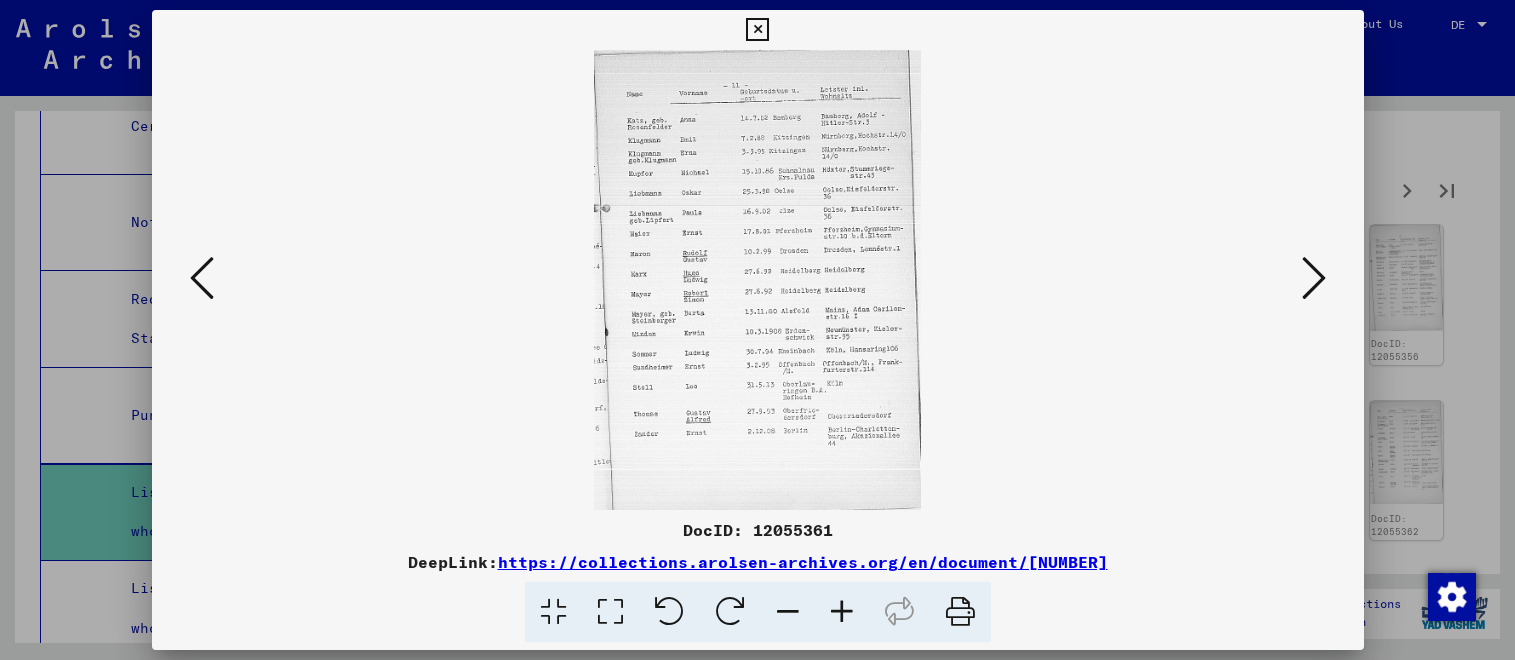 click at bounding box center (1314, 278) 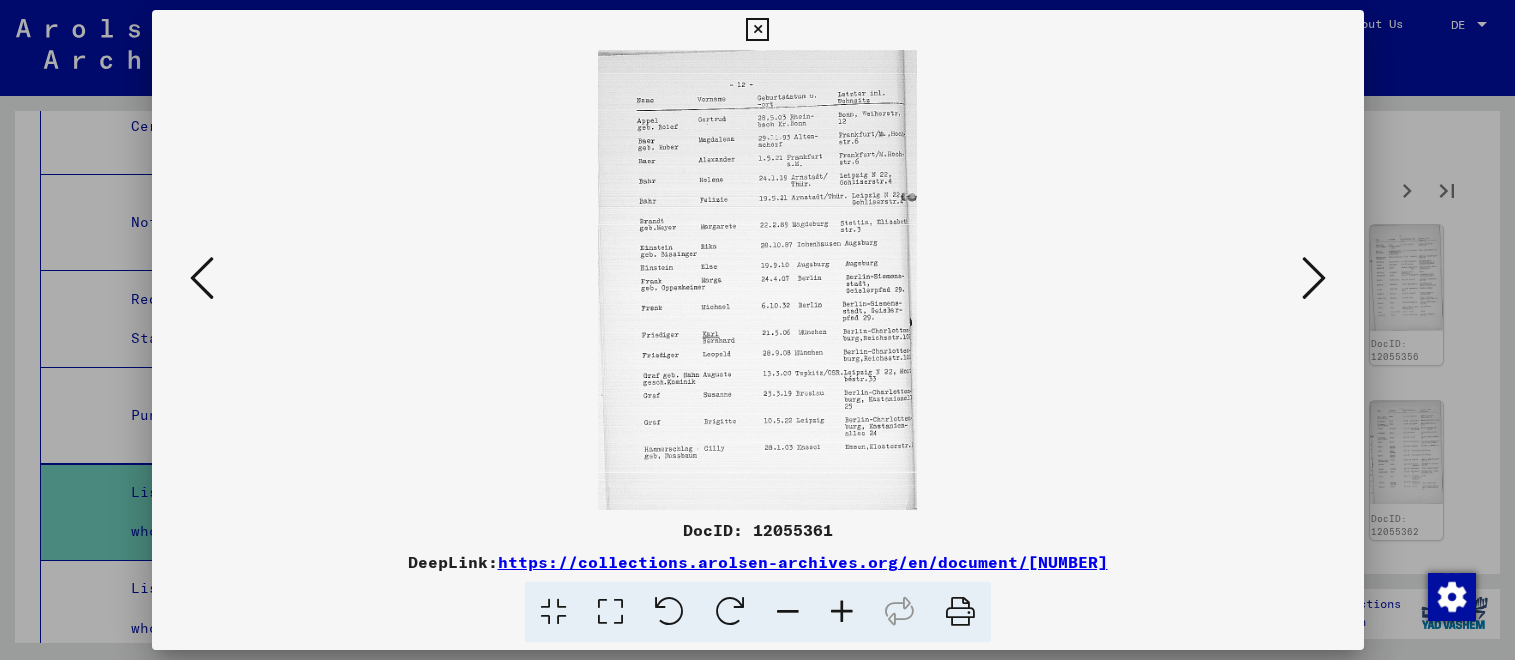 click at bounding box center [1314, 278] 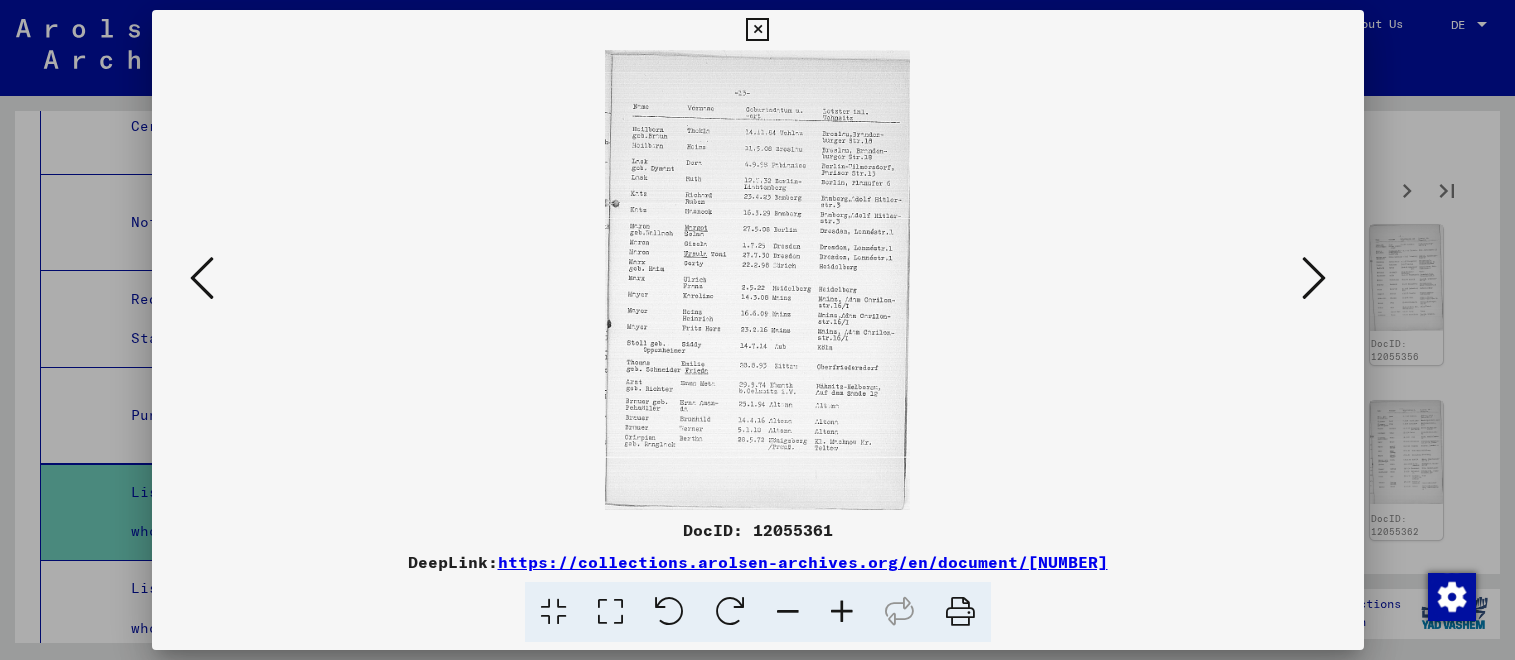 click at bounding box center [1314, 278] 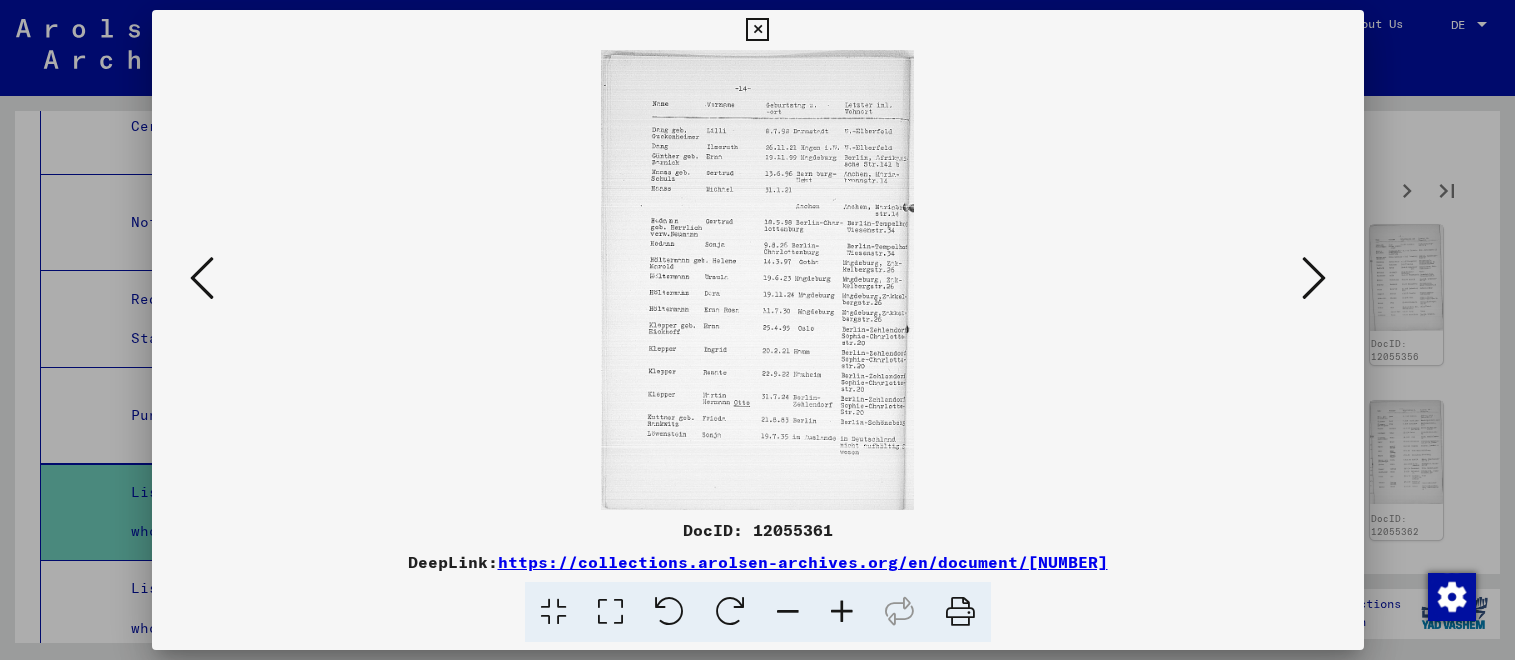 click at bounding box center (1314, 278) 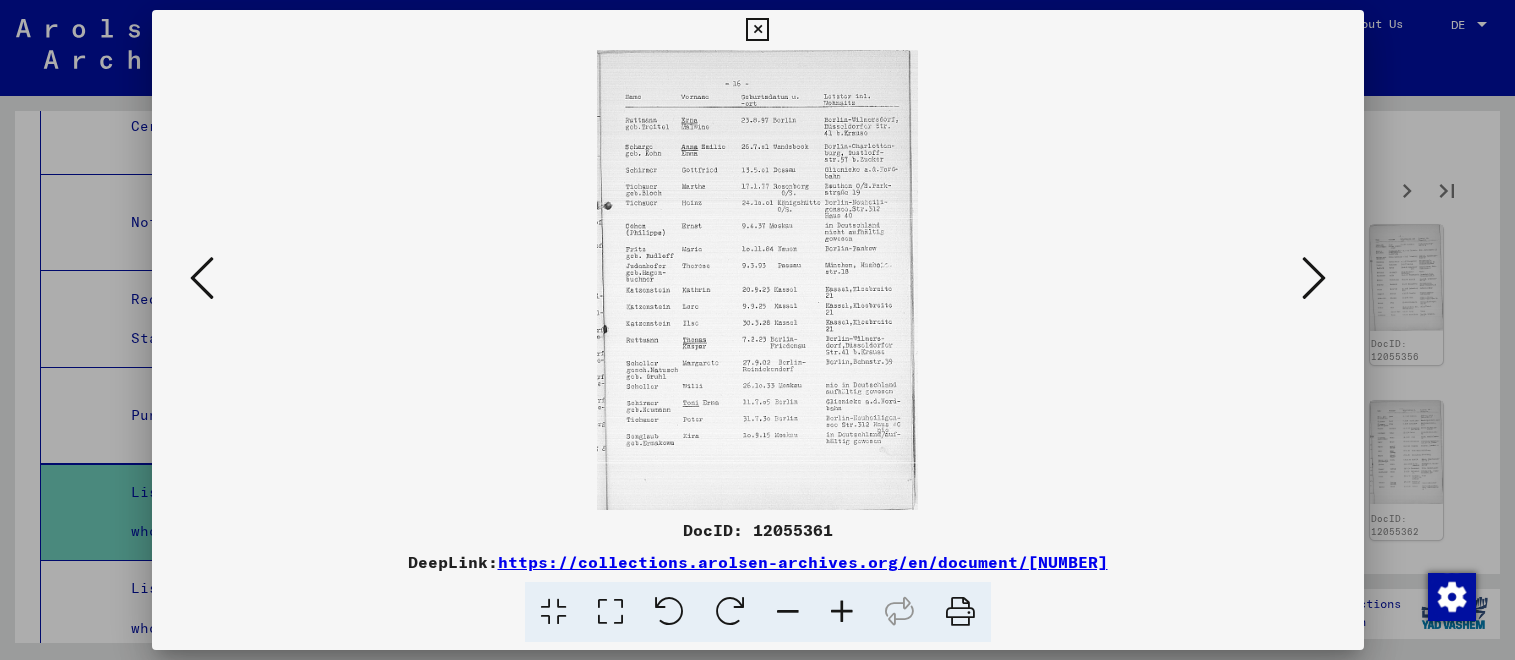 click at bounding box center [1314, 278] 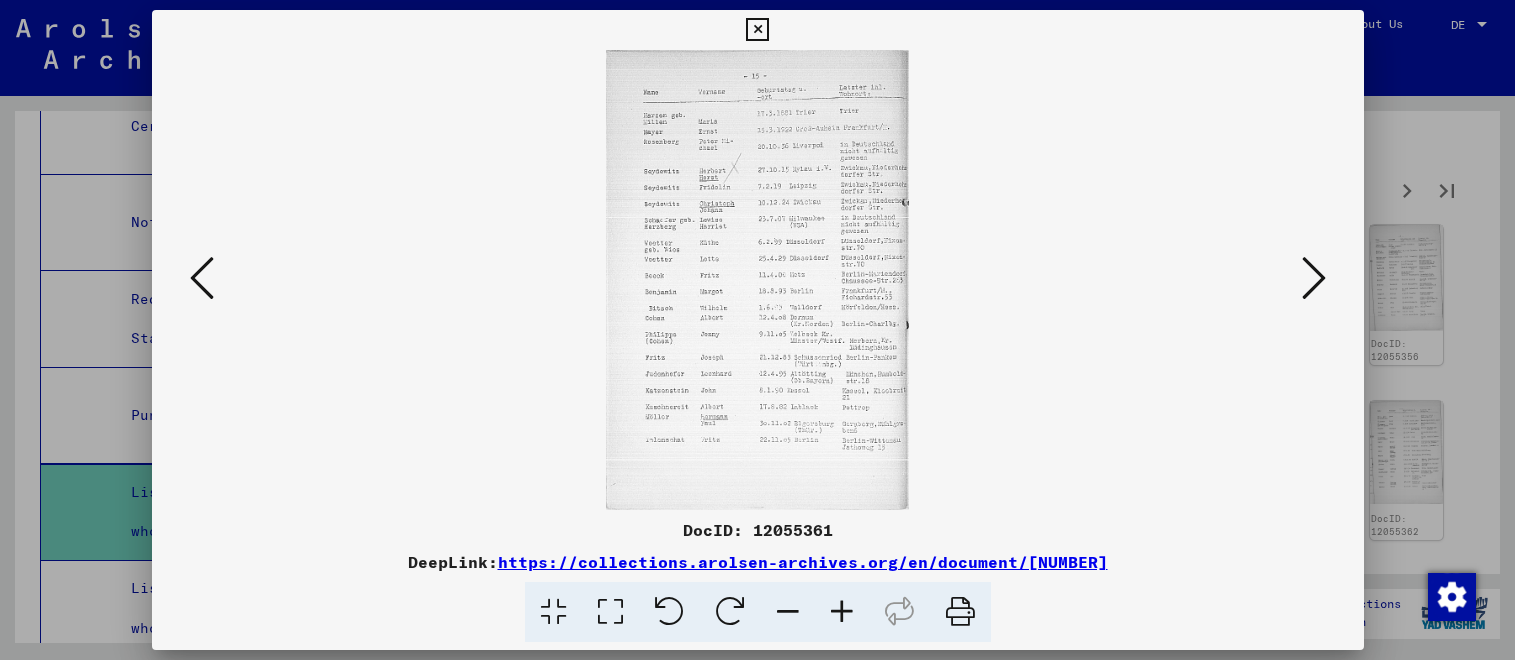 click at bounding box center (1314, 278) 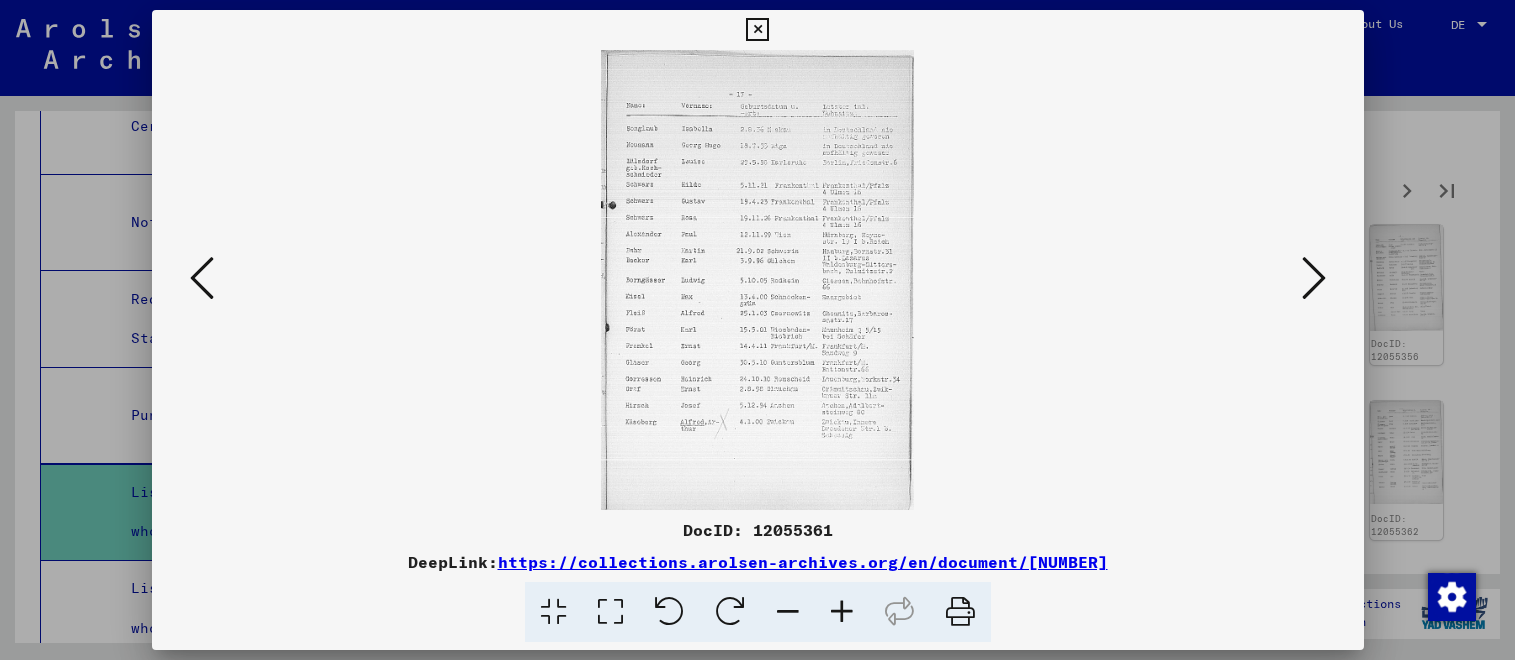 click at bounding box center (1314, 278) 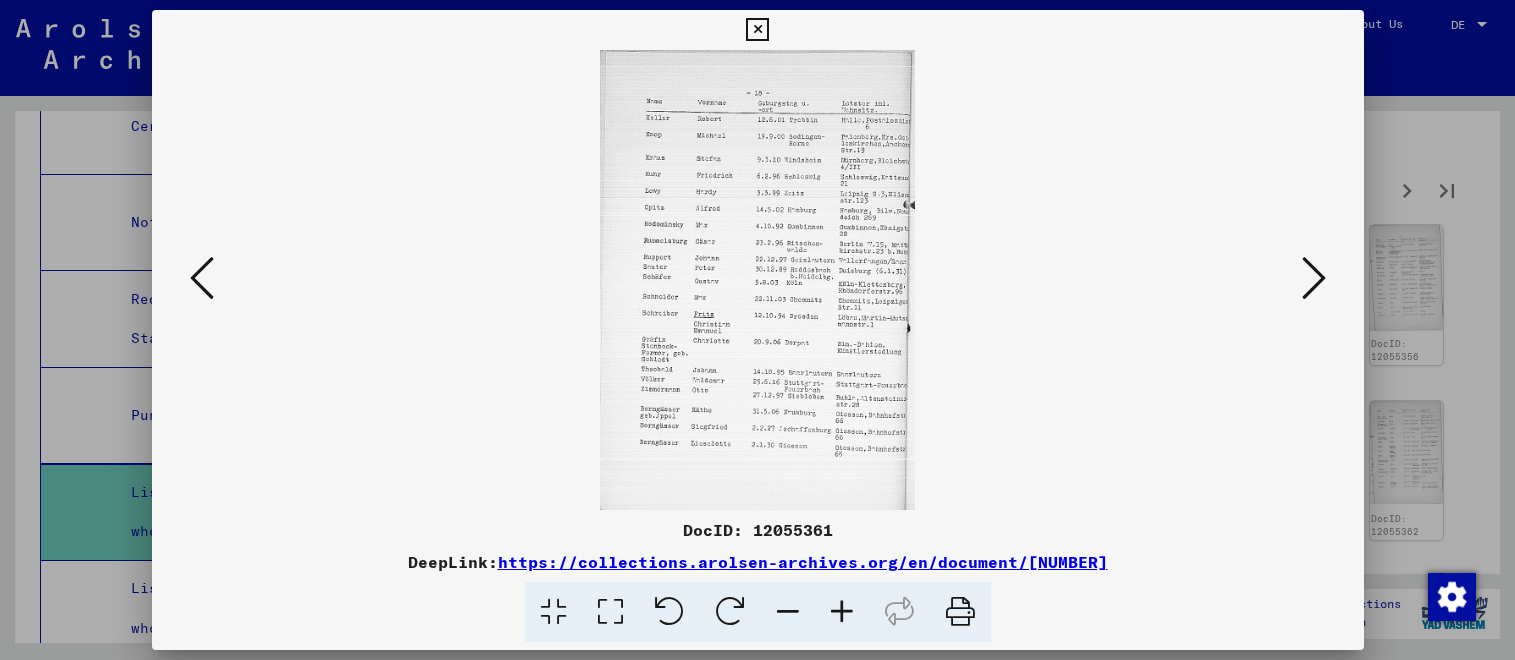 click at bounding box center [1314, 278] 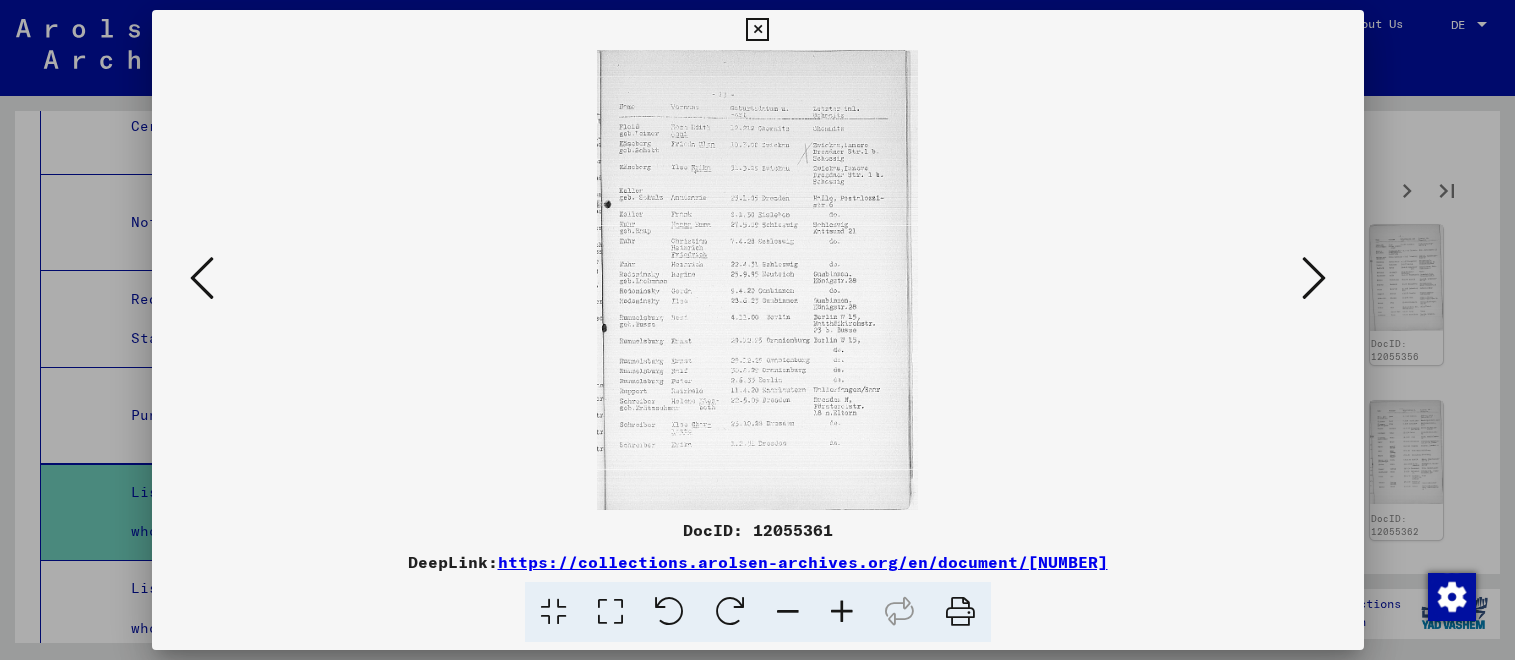 click at bounding box center (1314, 278) 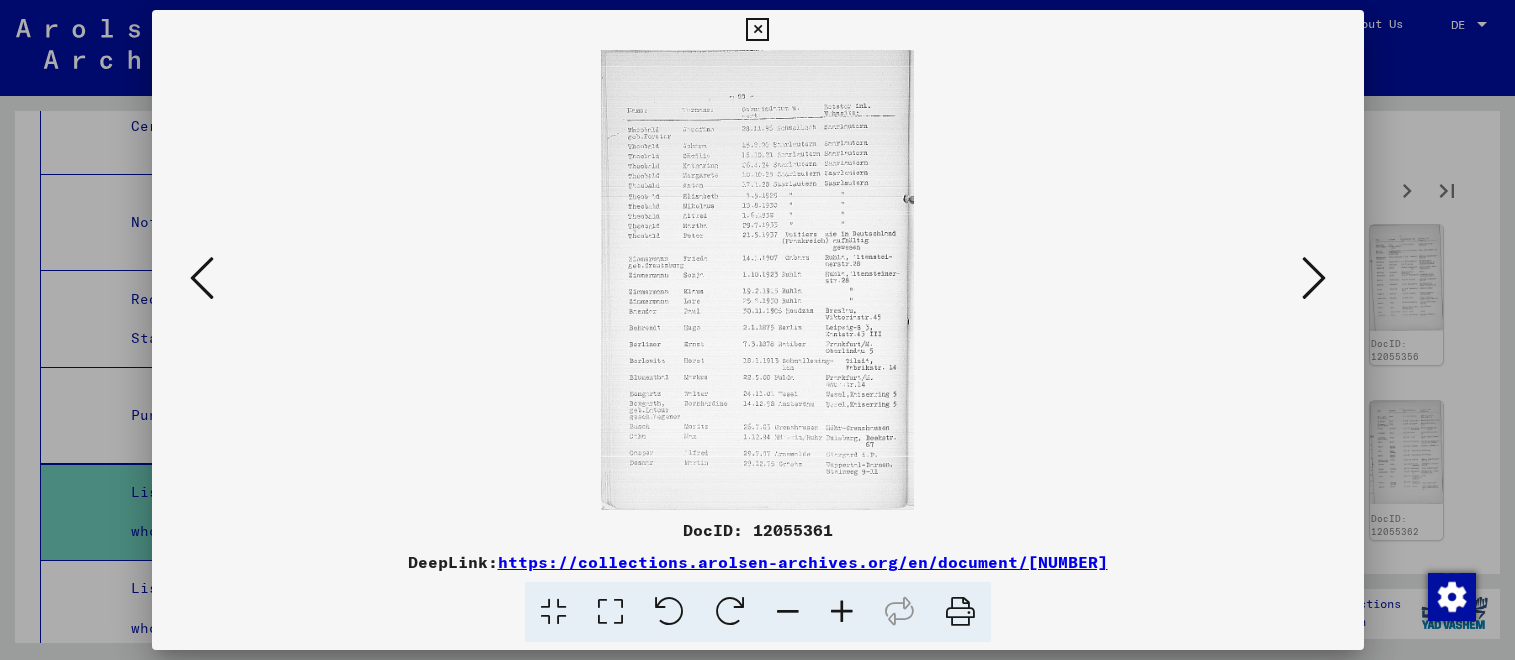 click at bounding box center (1314, 278) 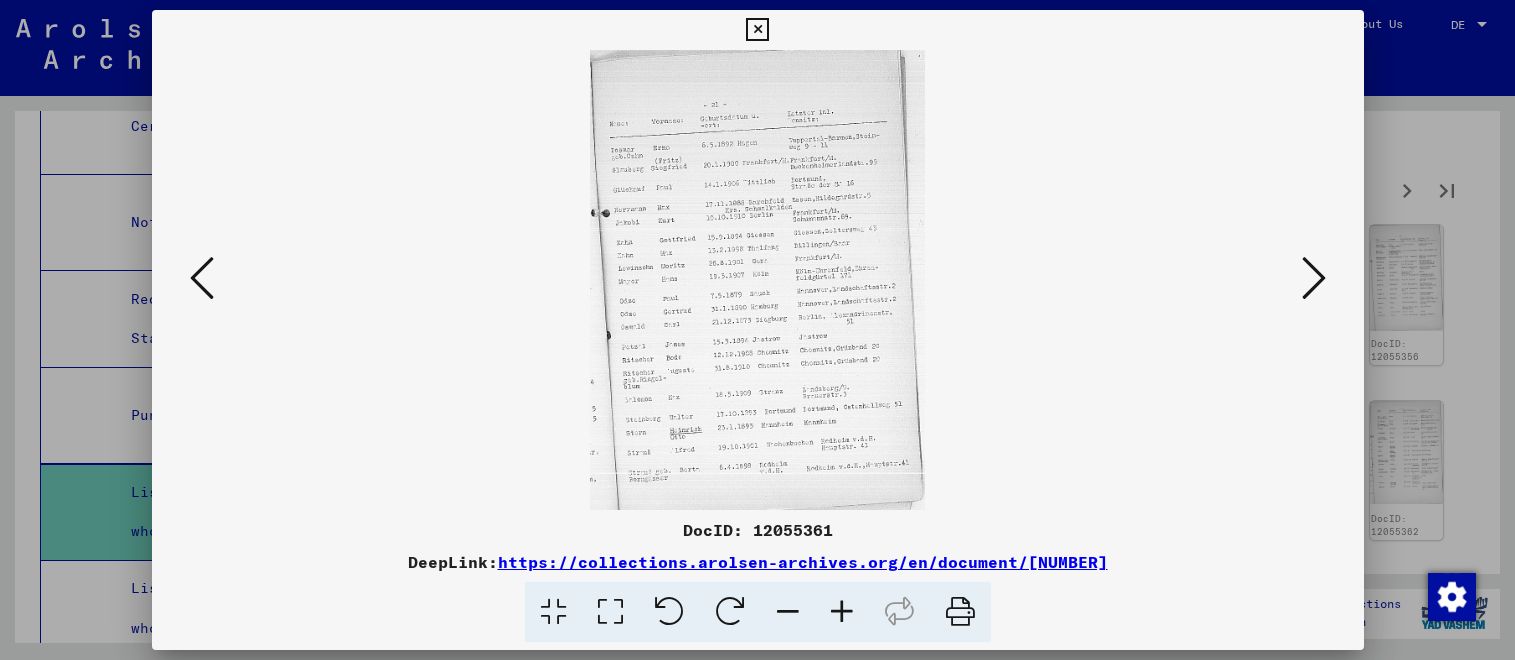 click at bounding box center (1314, 278) 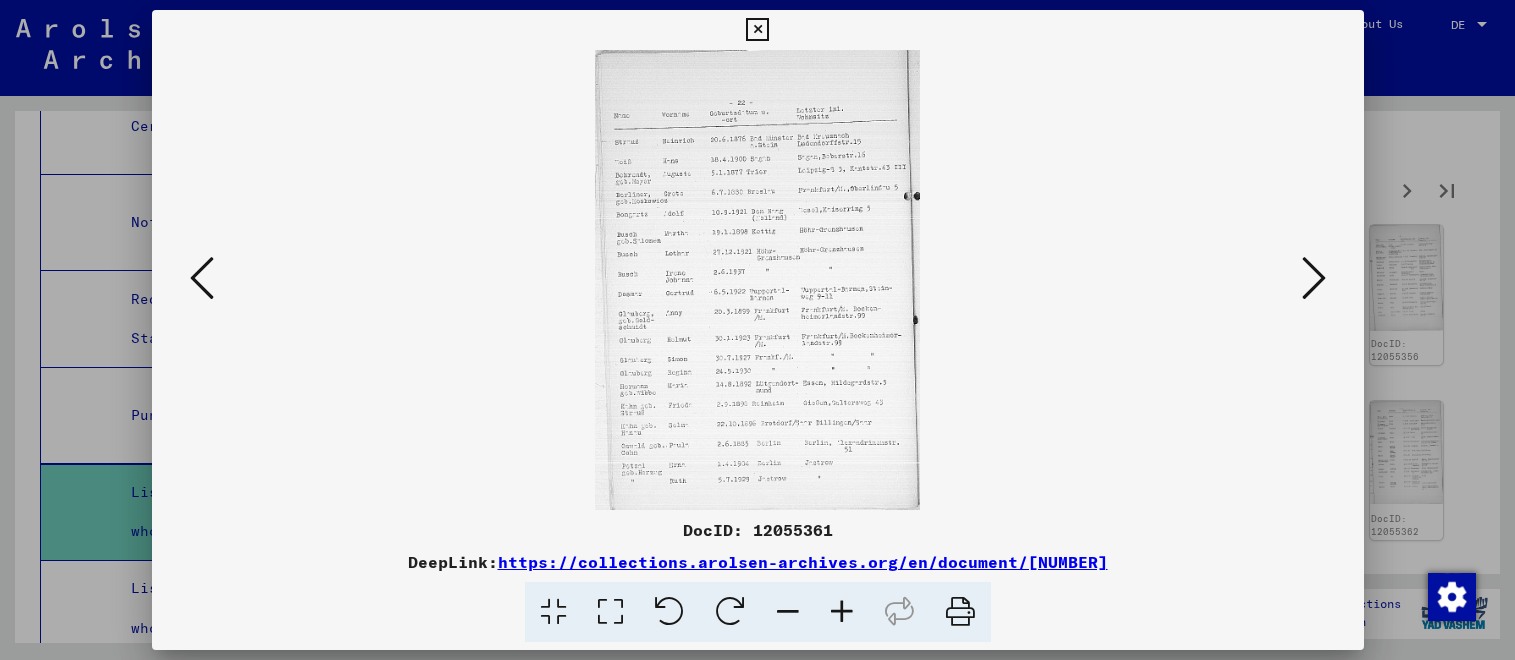 click at bounding box center (1314, 278) 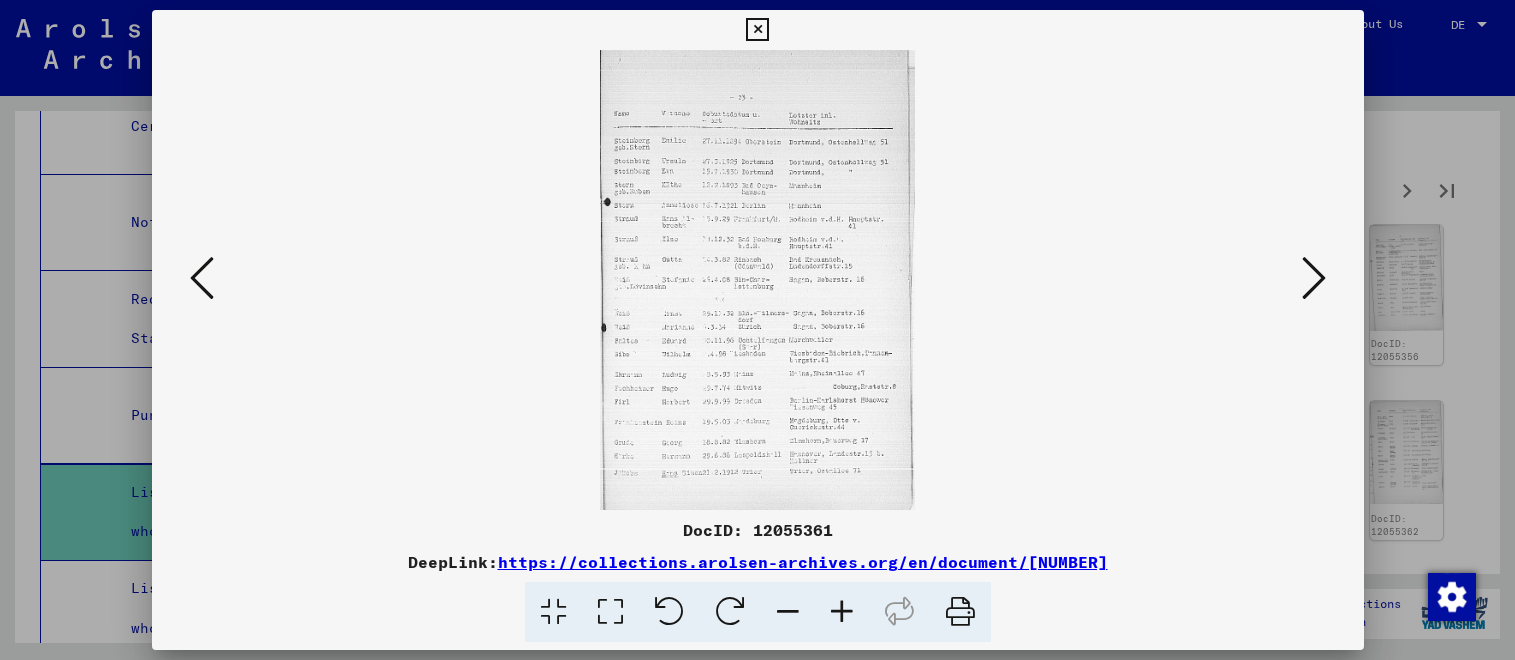 click at bounding box center [1314, 278] 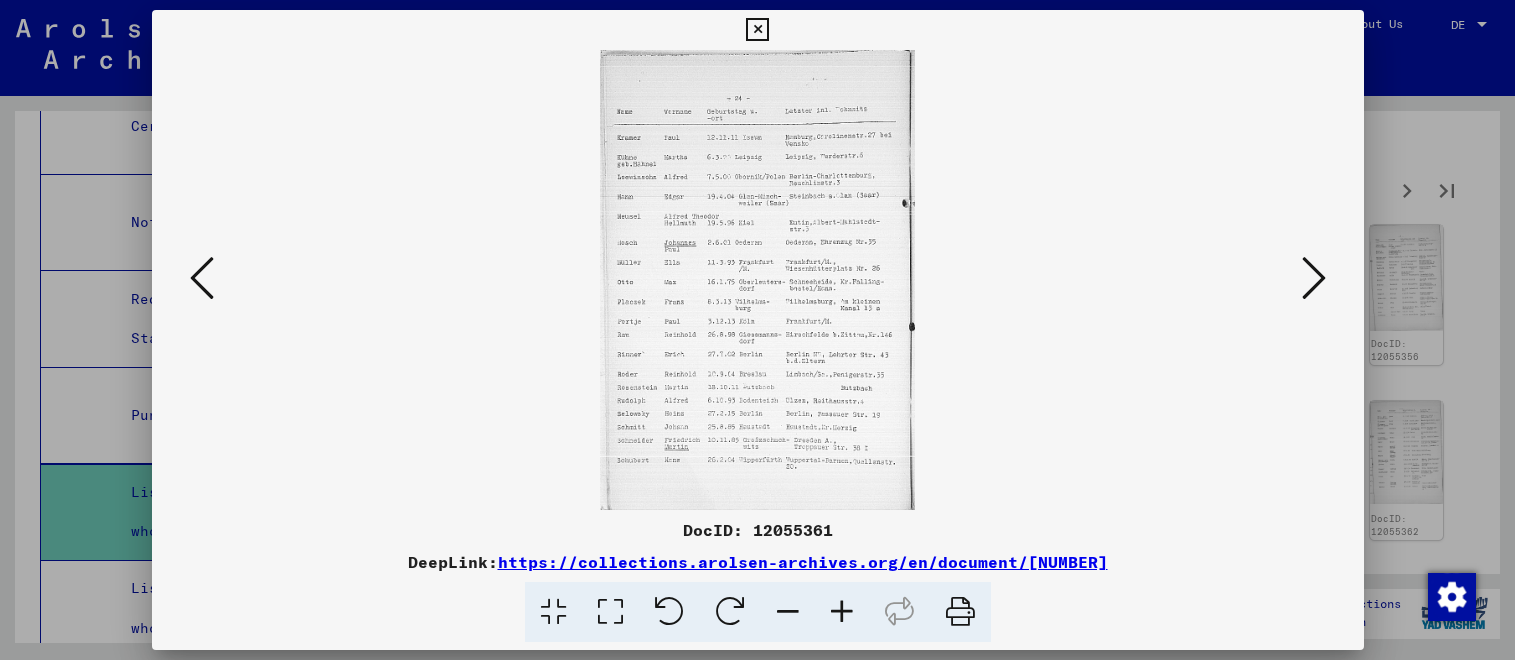 click at bounding box center [1314, 278] 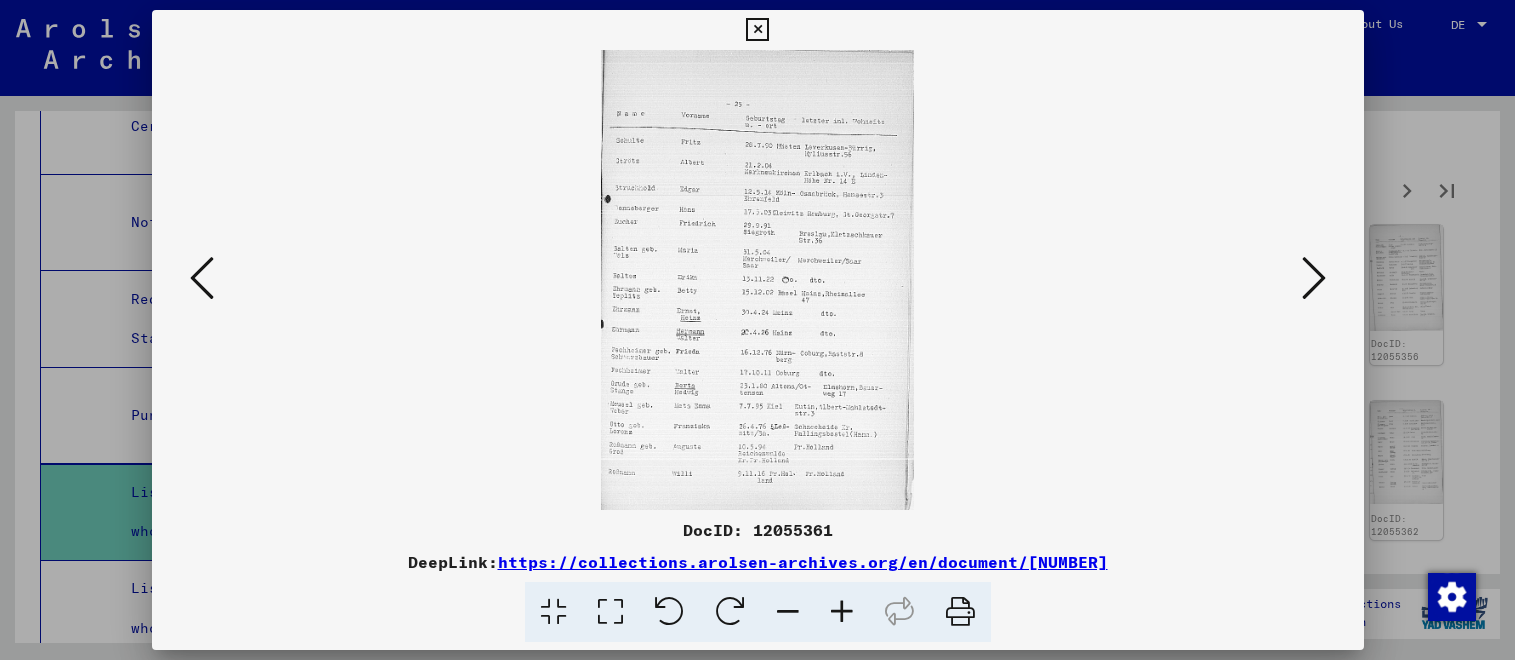 click at bounding box center [1314, 278] 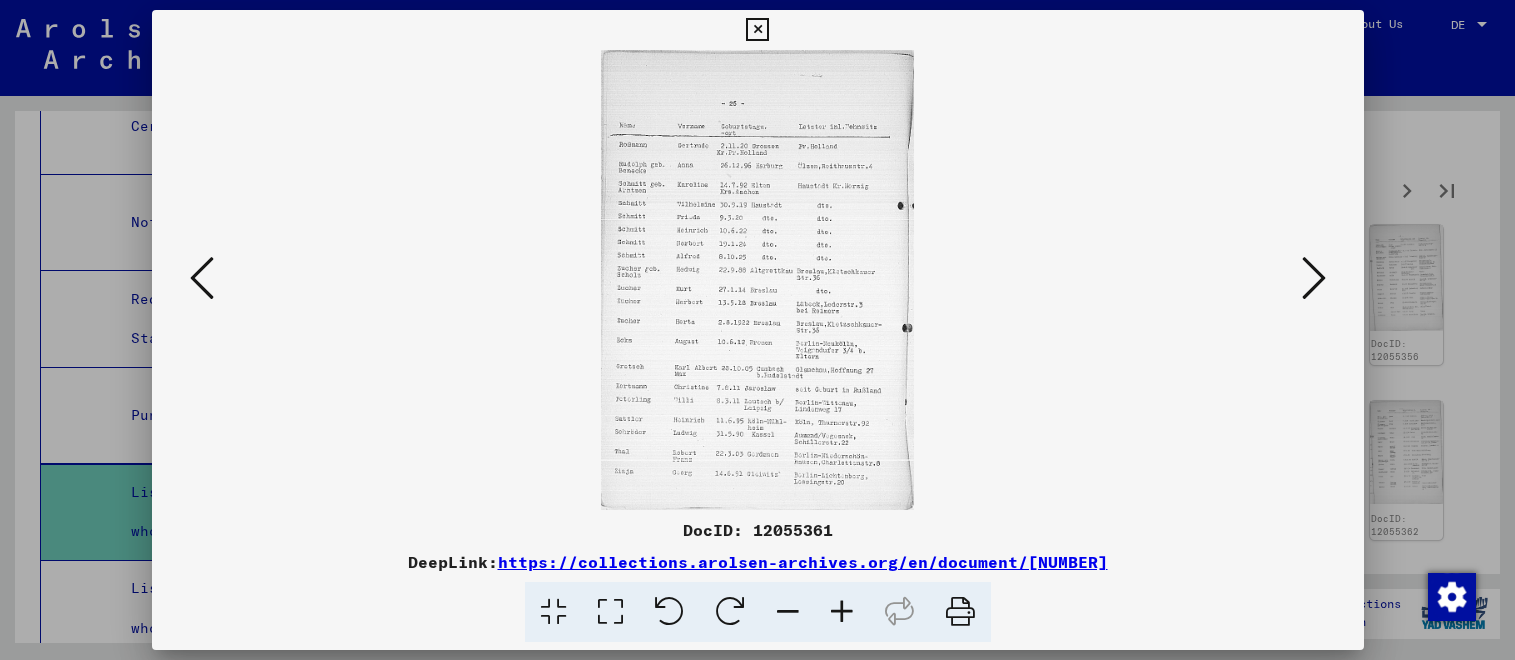 click at bounding box center (1314, 278) 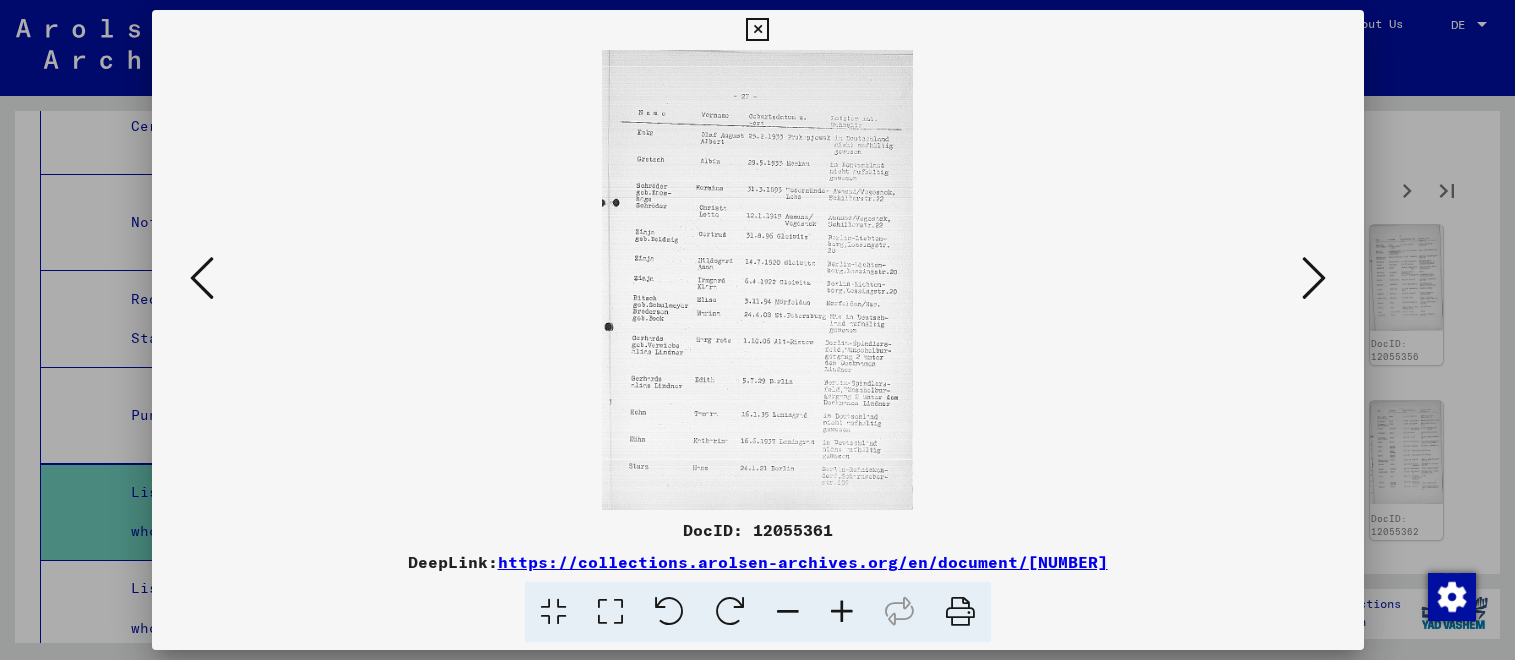 click at bounding box center [1314, 278] 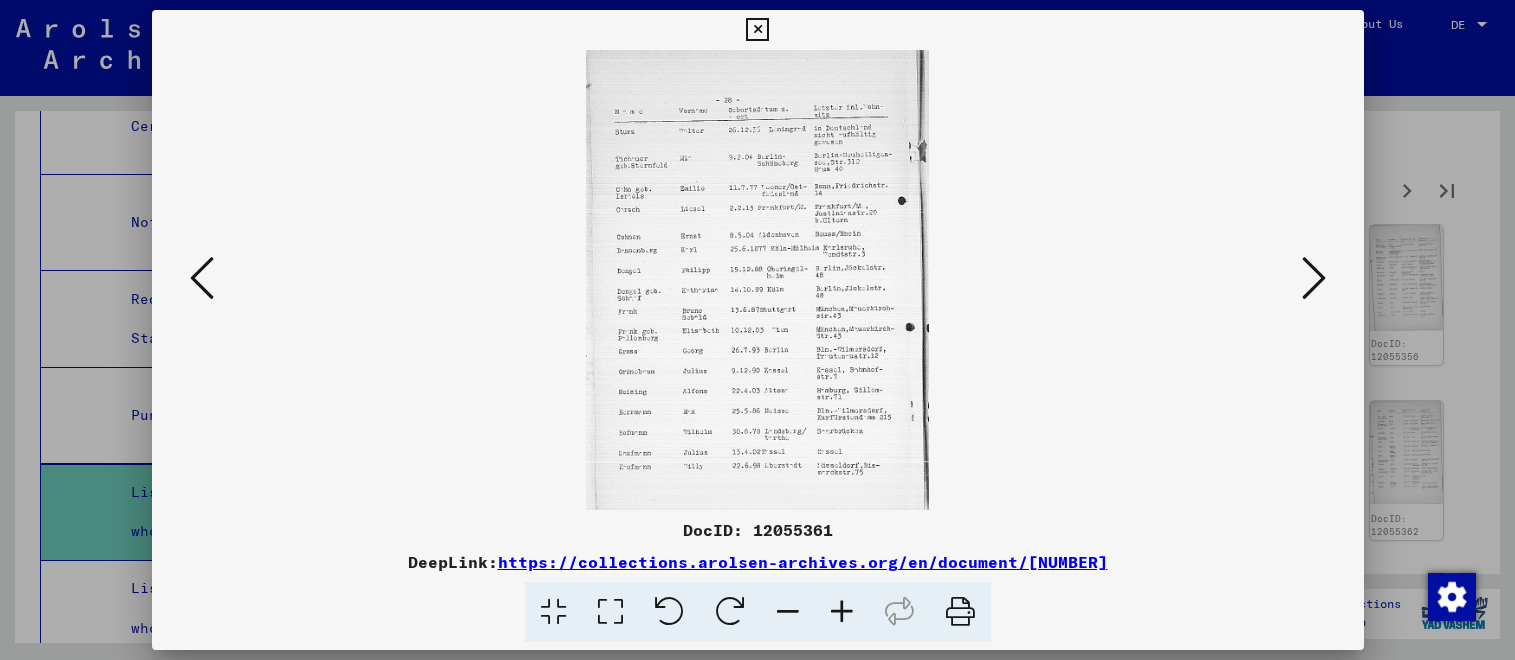 click at bounding box center [1314, 278] 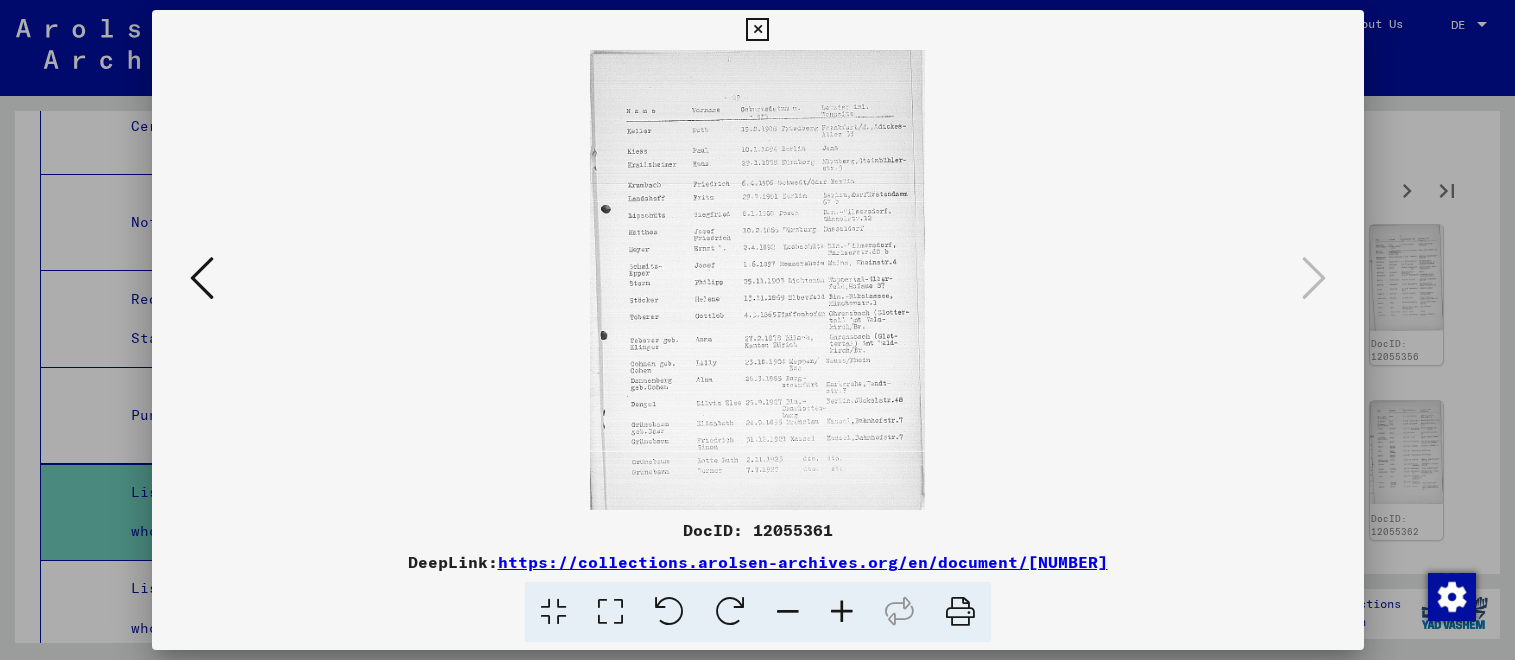 click at bounding box center (757, 30) 